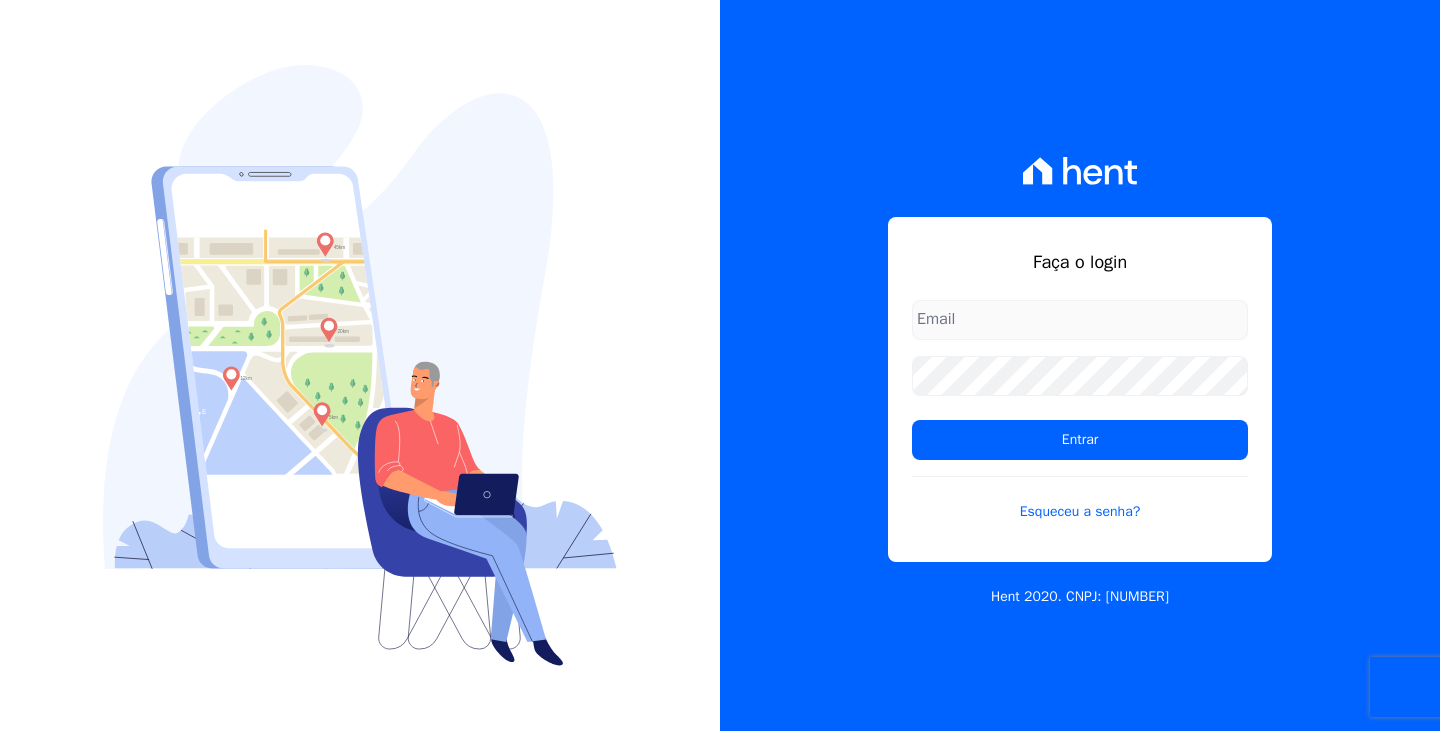 scroll, scrollTop: 0, scrollLeft: 0, axis: both 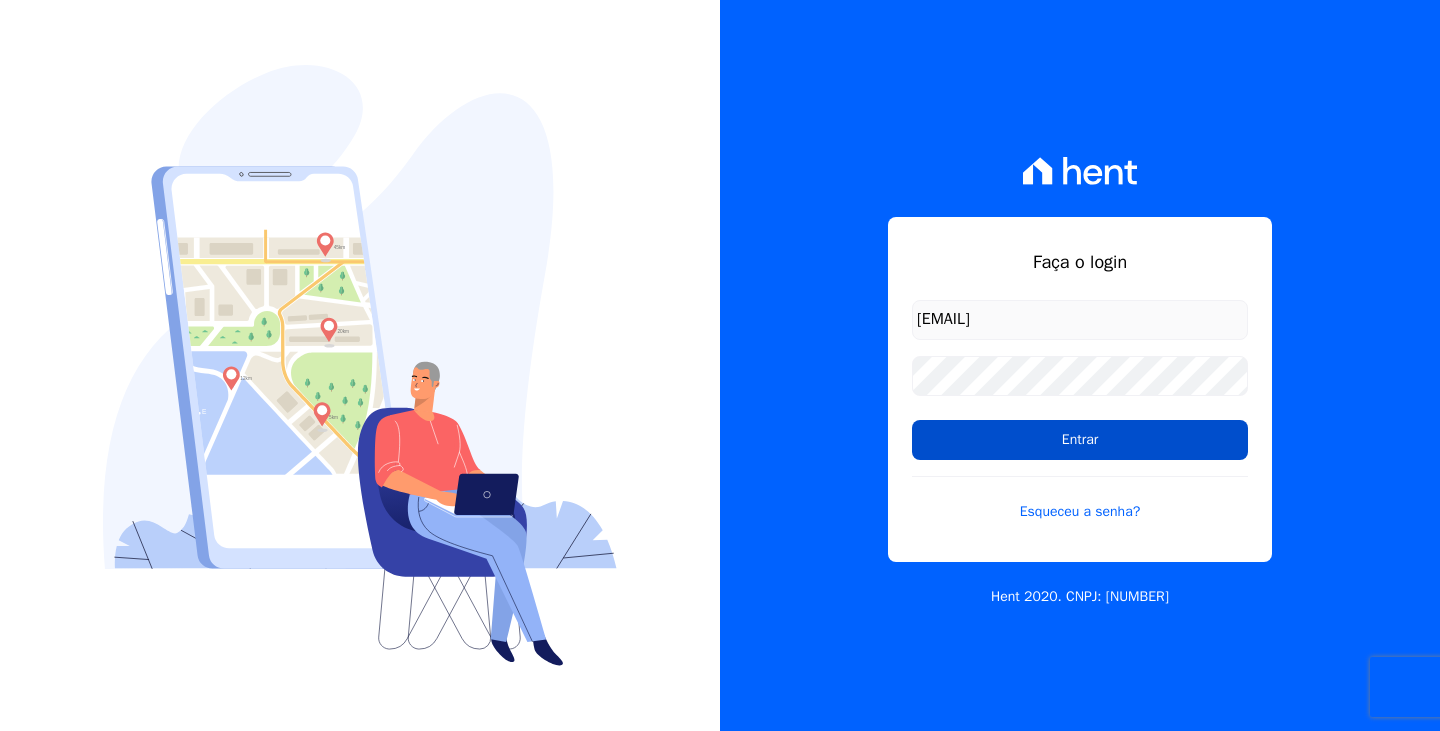 click on "Entrar" at bounding box center [1080, 440] 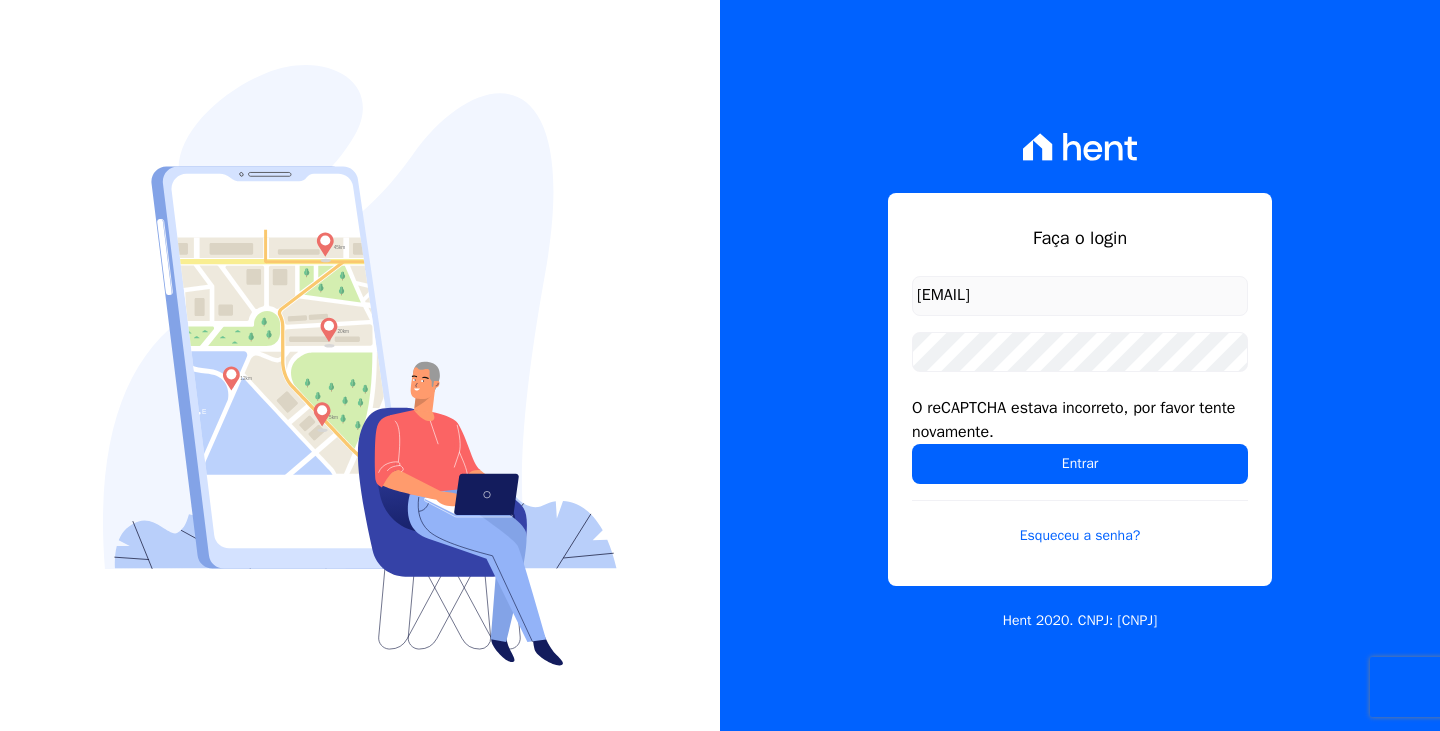 scroll, scrollTop: 0, scrollLeft: 0, axis: both 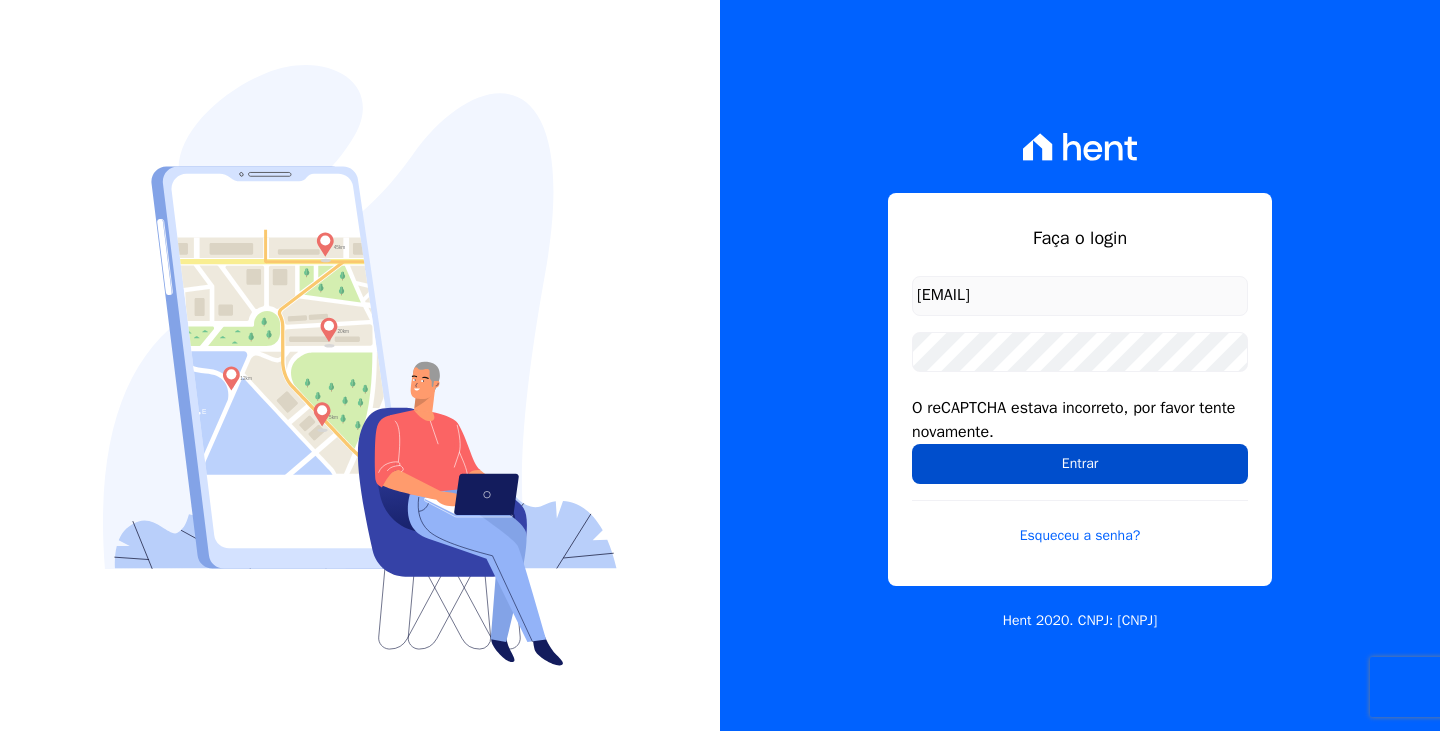 click on "Entrar" at bounding box center (1080, 464) 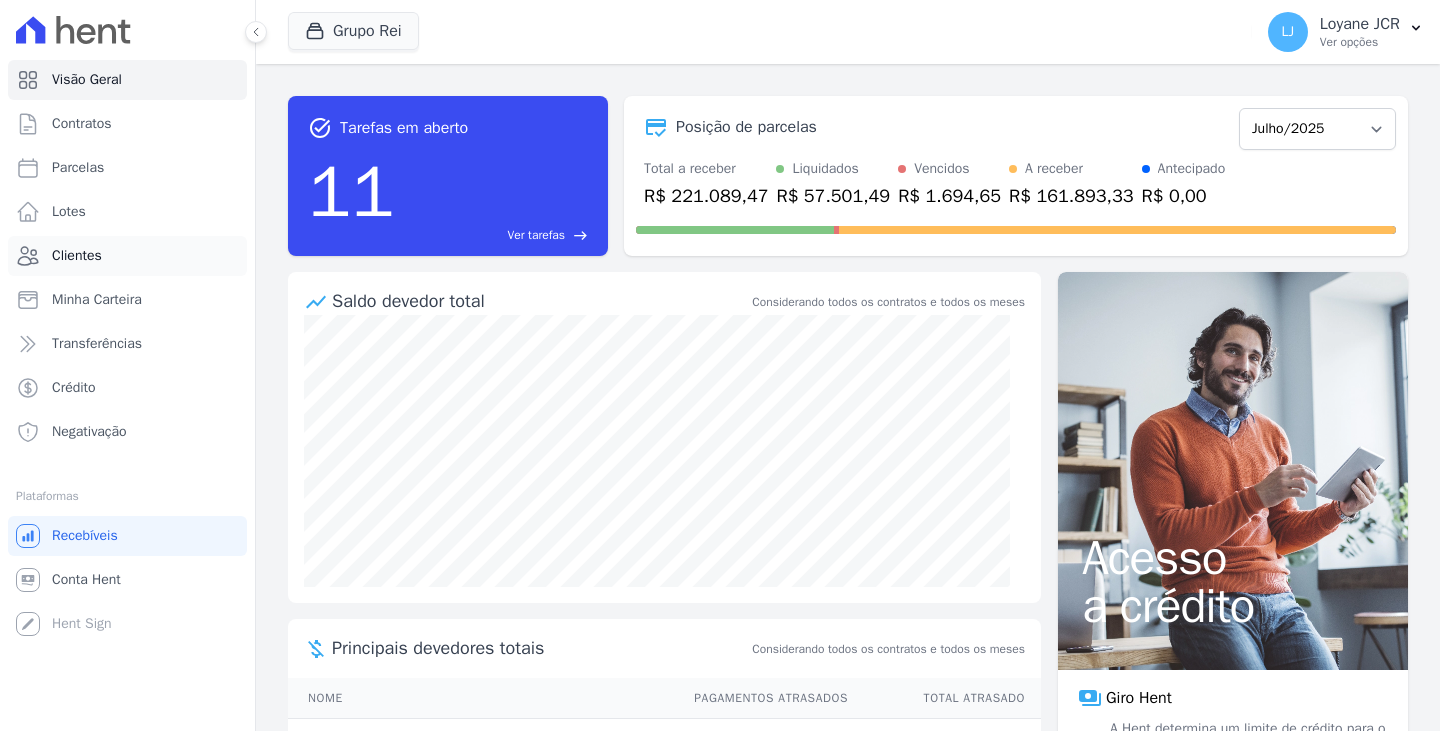 scroll, scrollTop: 0, scrollLeft: 0, axis: both 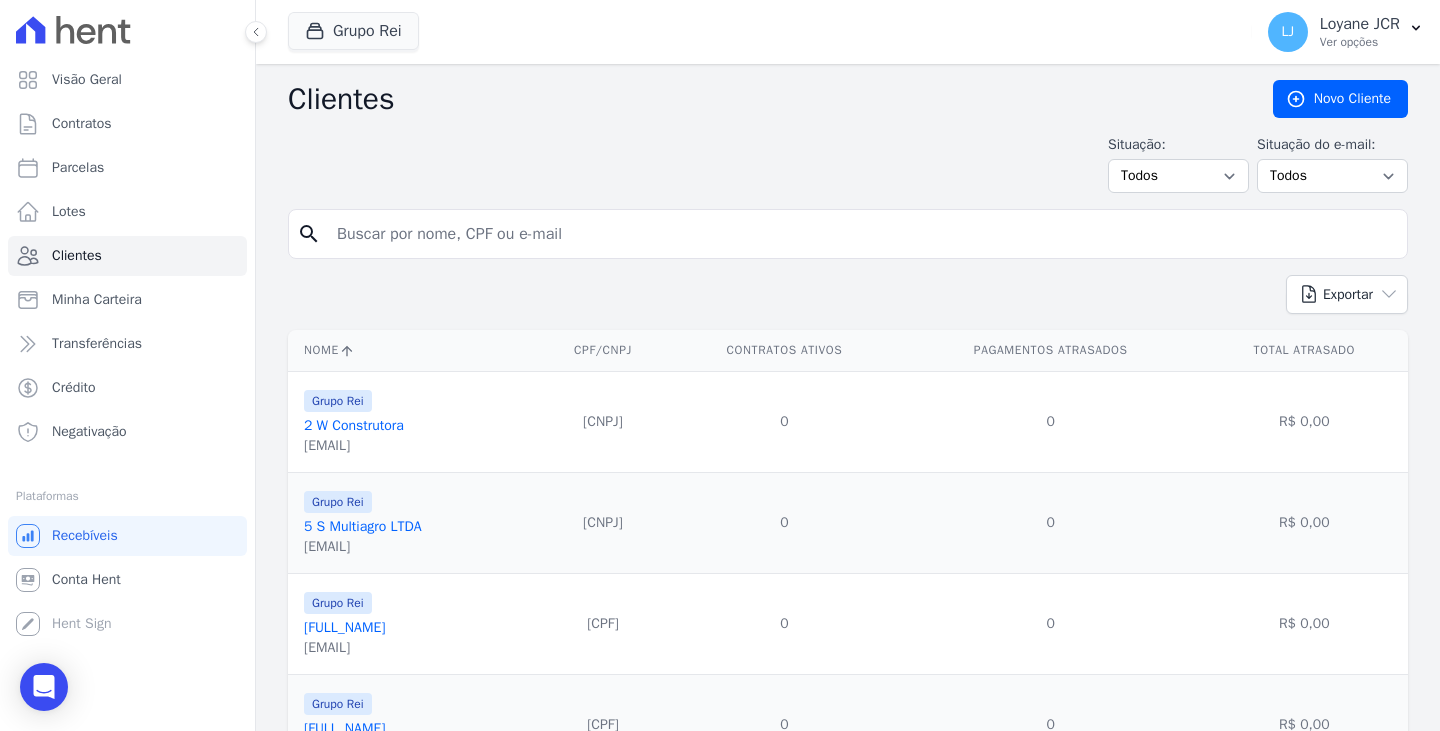 click on "search" at bounding box center [848, 234] 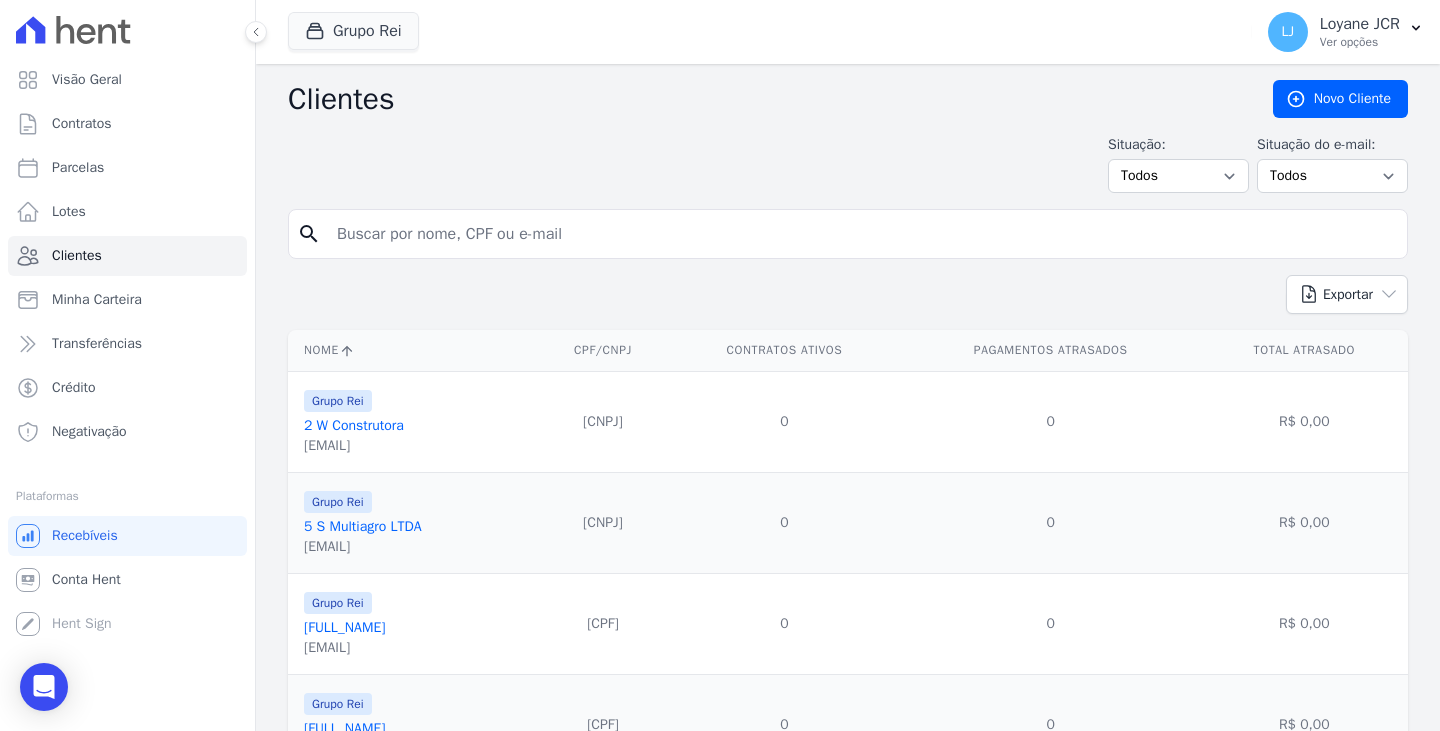 click at bounding box center (862, 234) 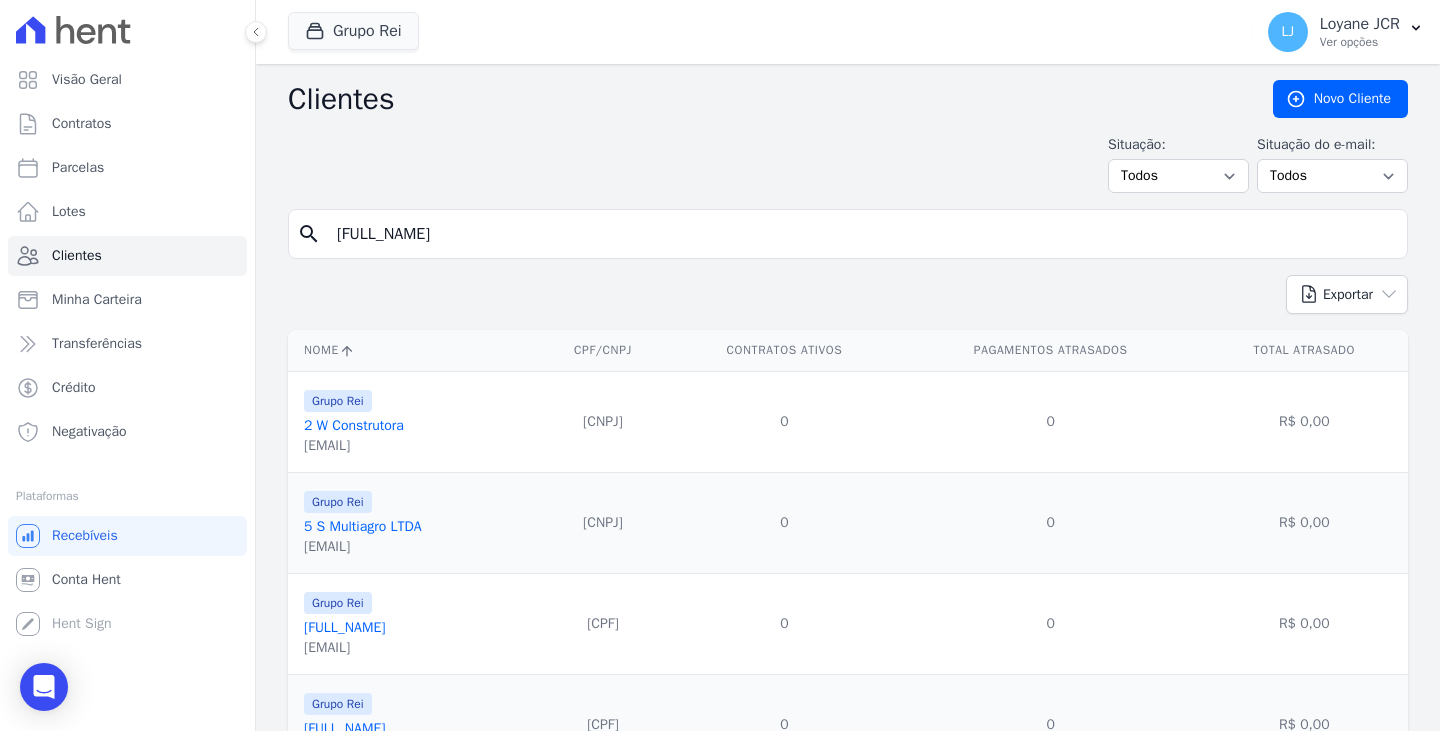 type on "[FULL_NAME]" 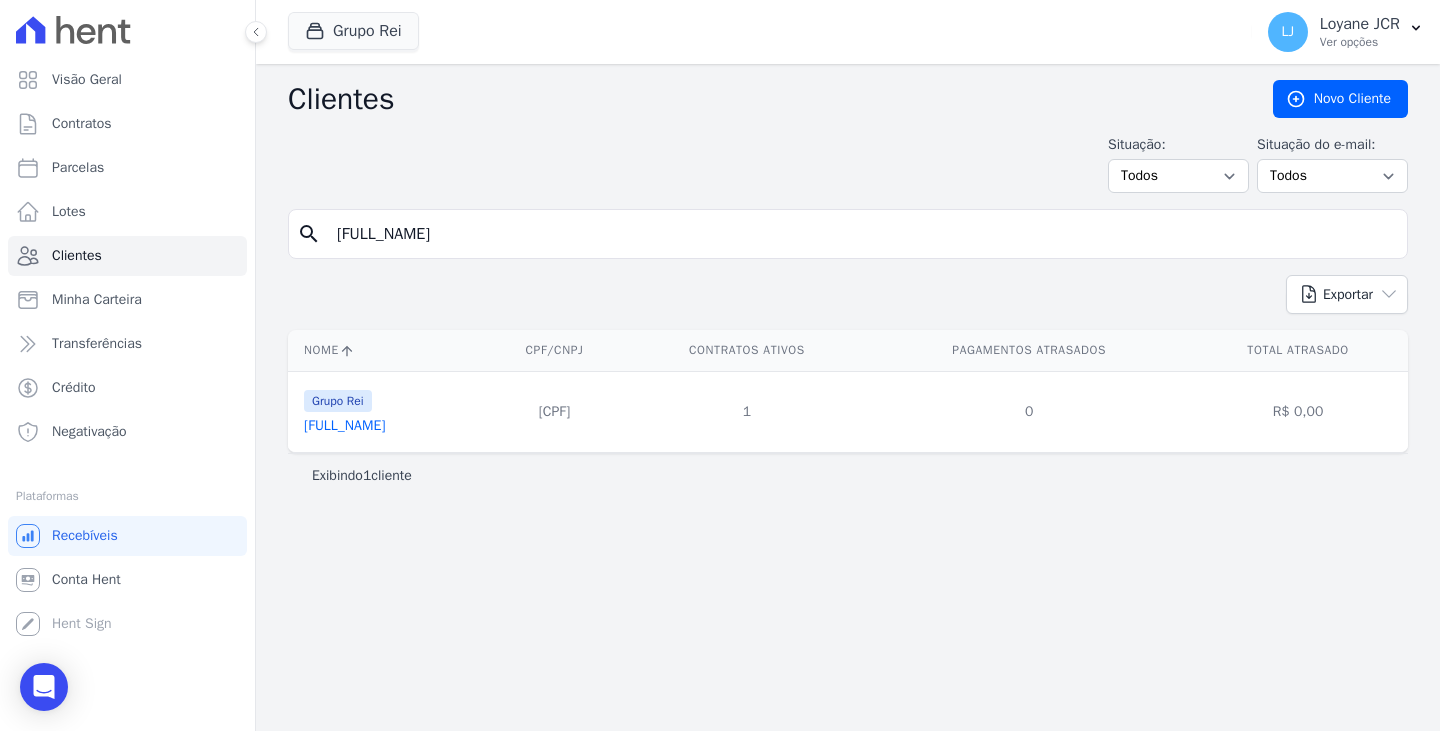 click on "[FULL_NAME]" at bounding box center [344, 425] 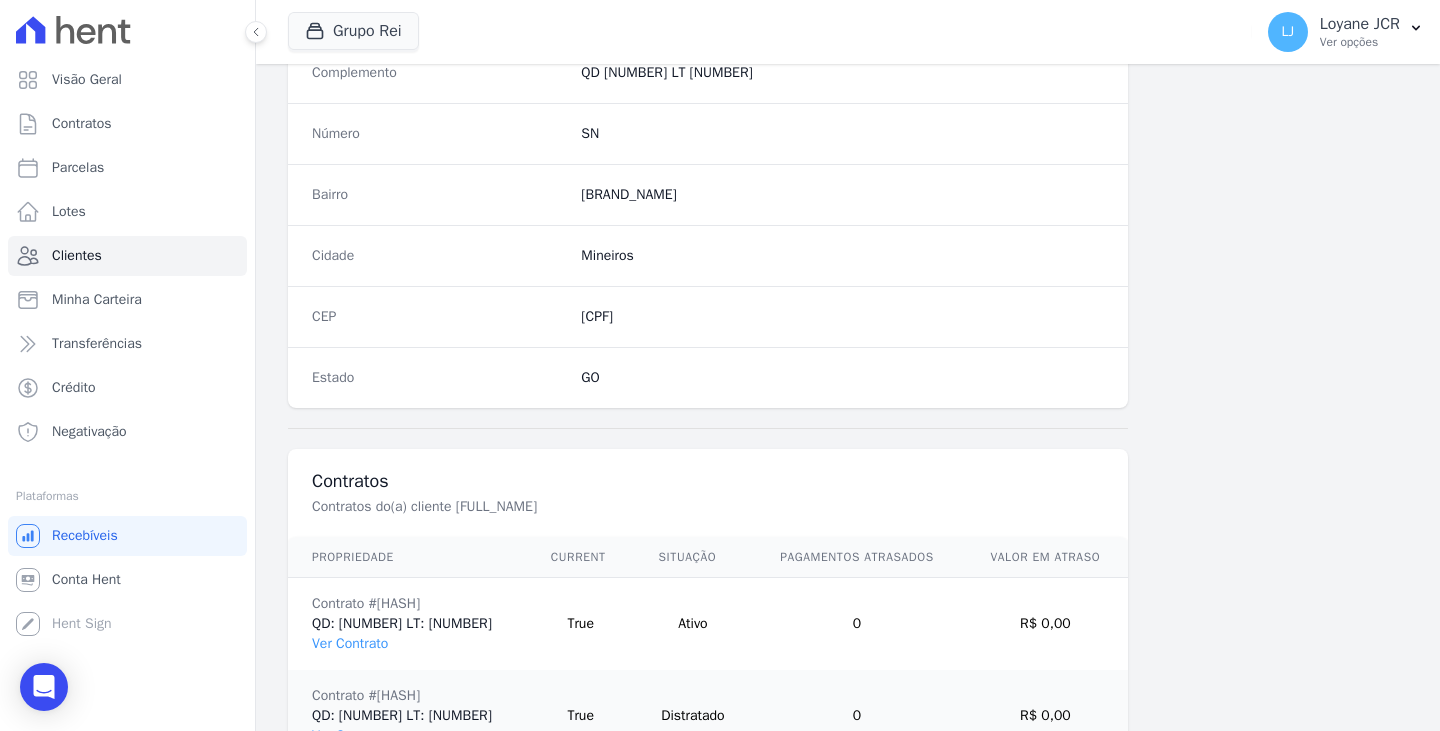 scroll, scrollTop: 1200, scrollLeft: 0, axis: vertical 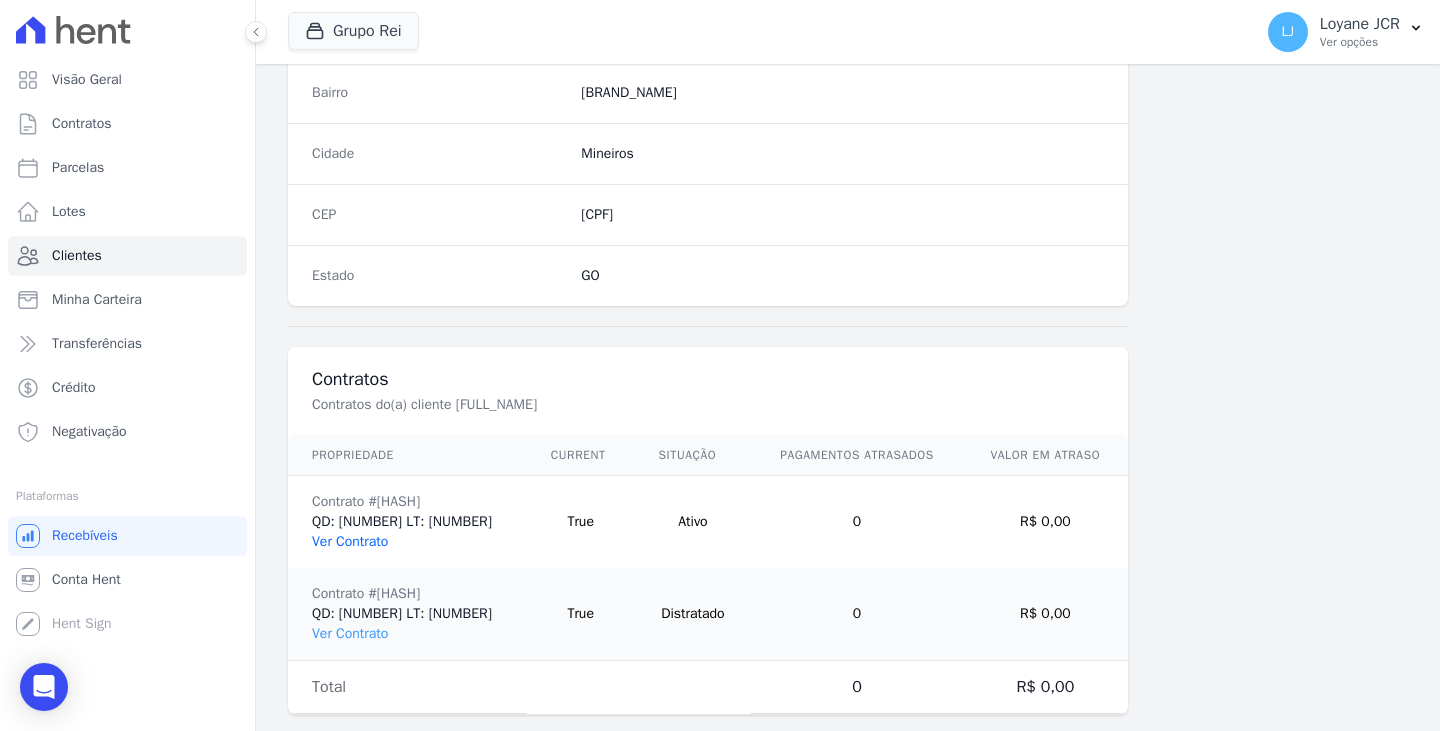 click on "Ver Contrato" at bounding box center [350, 541] 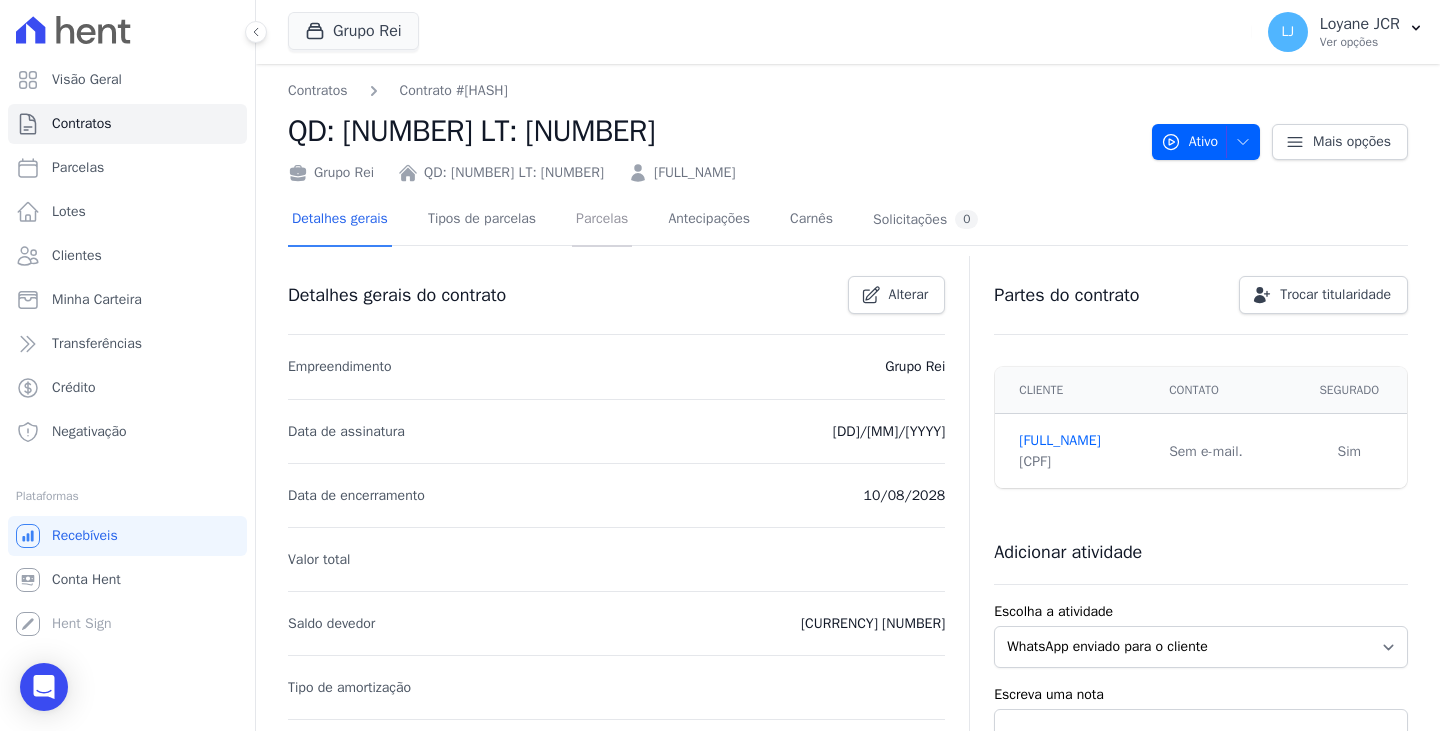 click on "Parcelas" at bounding box center [602, 220] 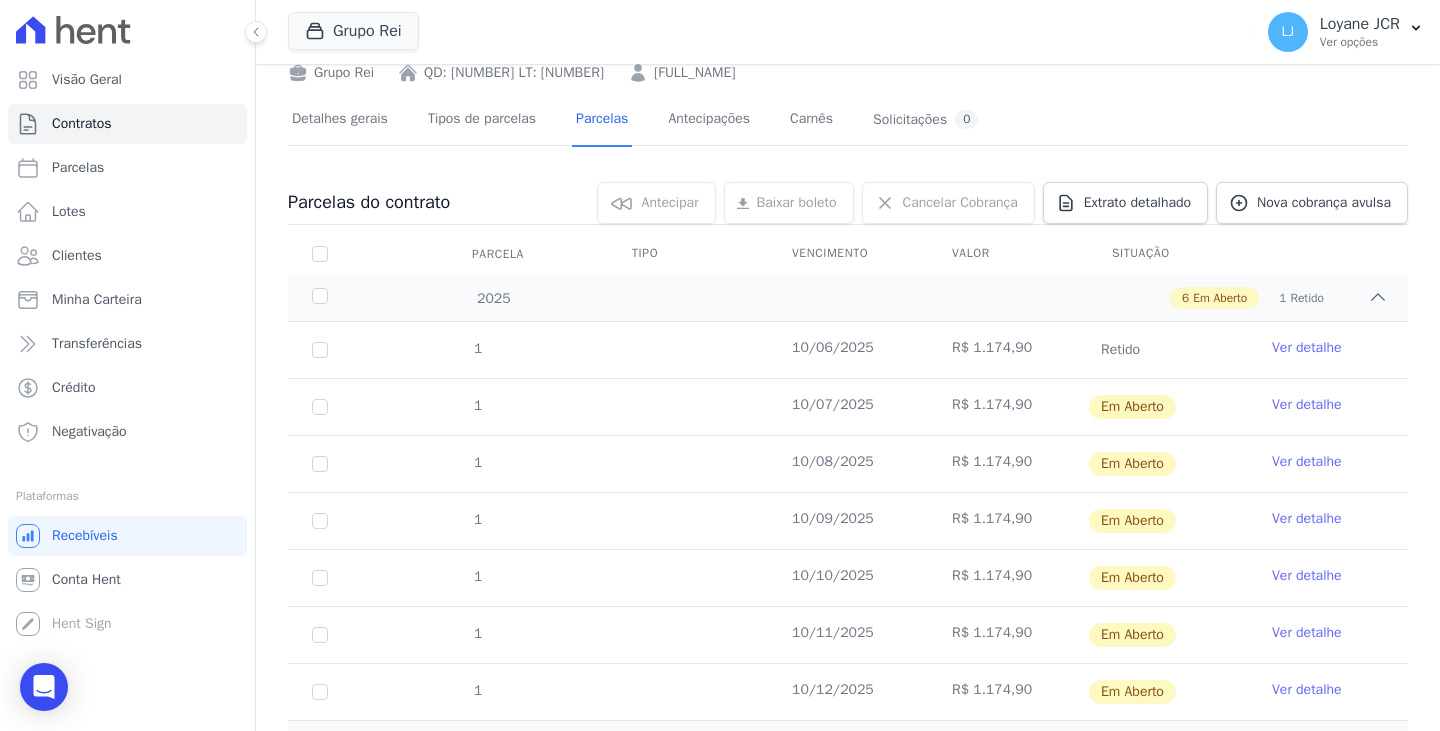 scroll, scrollTop: 200, scrollLeft: 0, axis: vertical 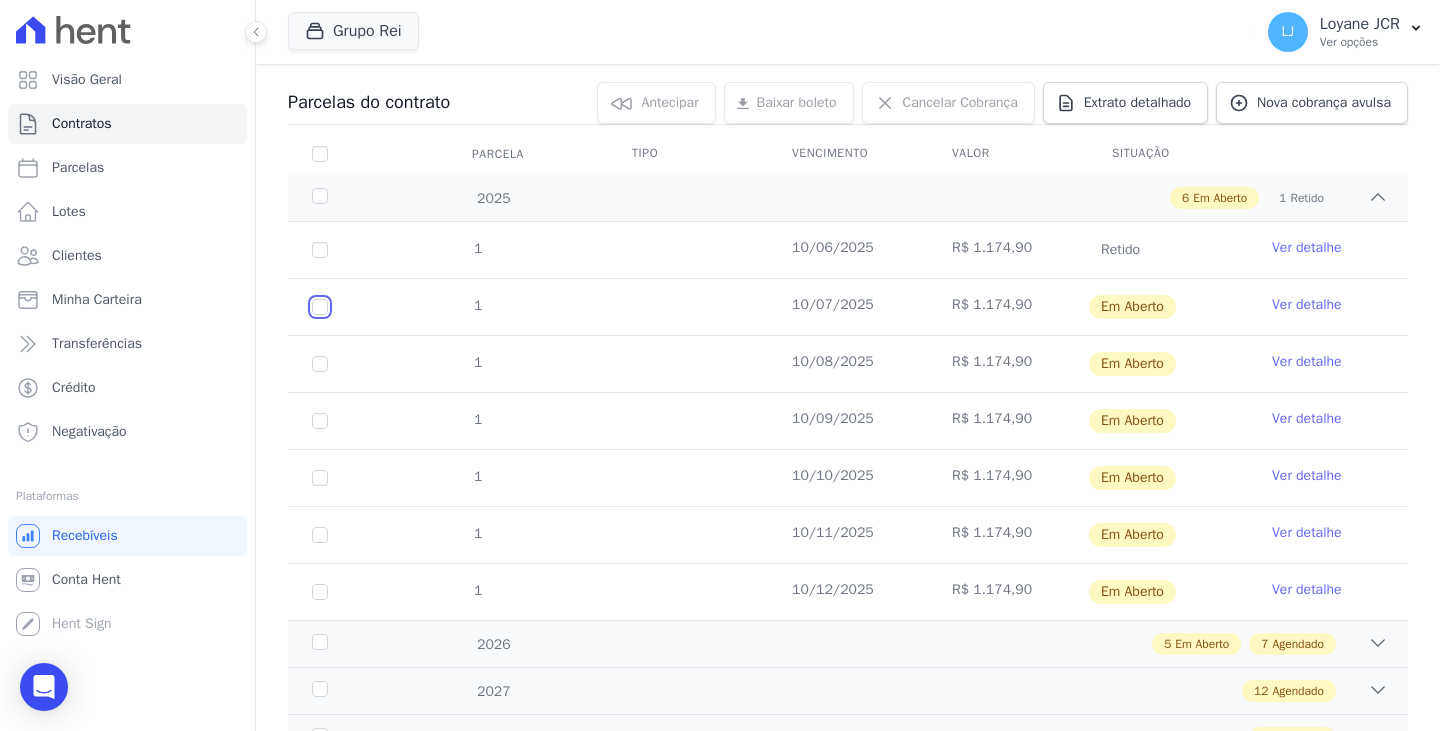 click at bounding box center [320, 307] 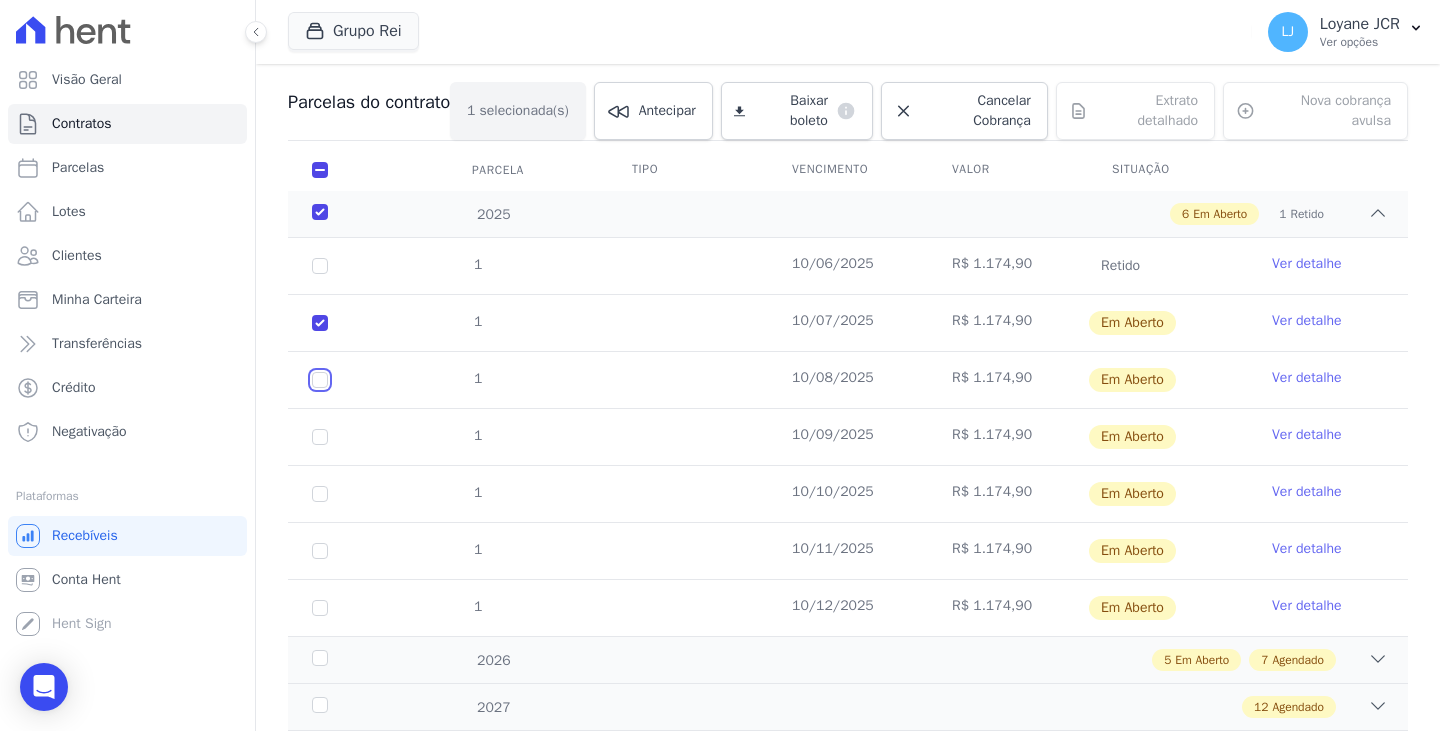 click at bounding box center (320, 323) 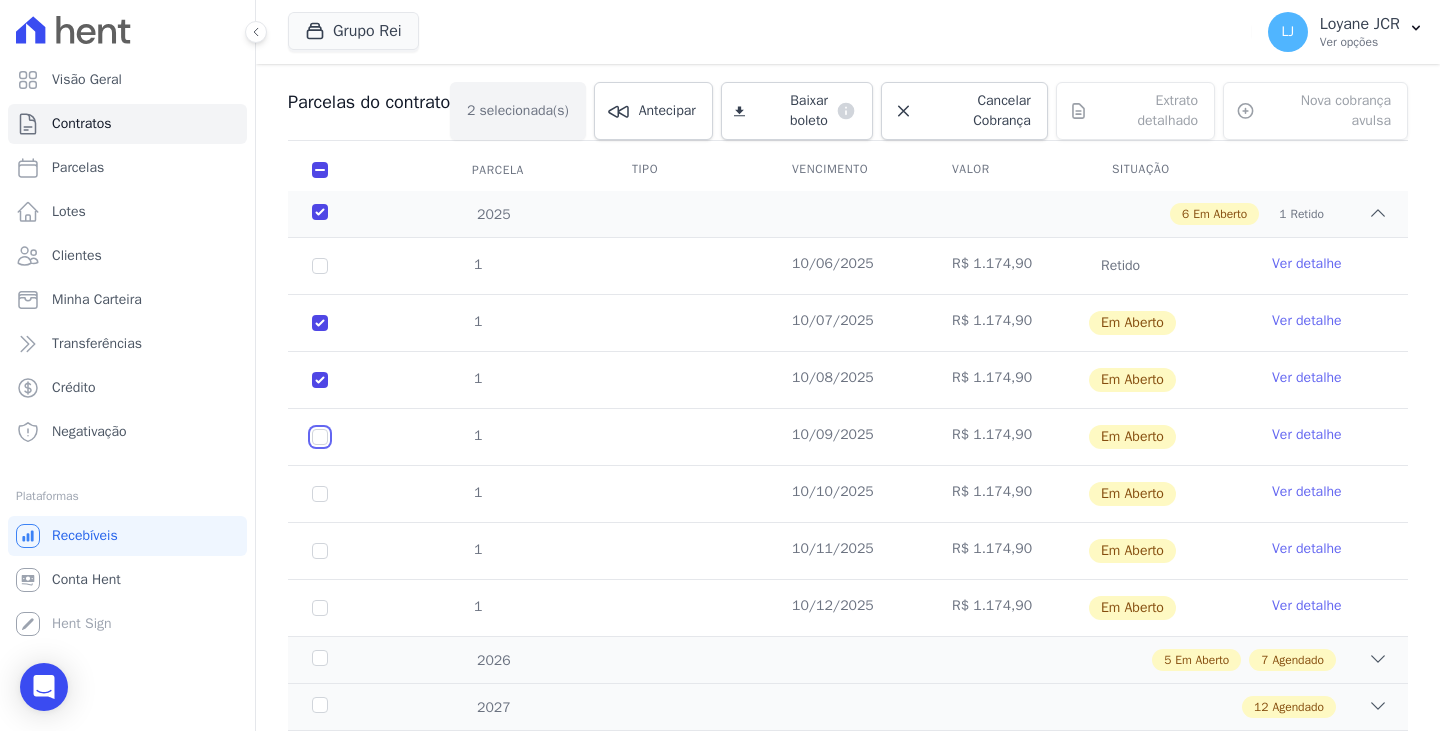 click at bounding box center (320, 323) 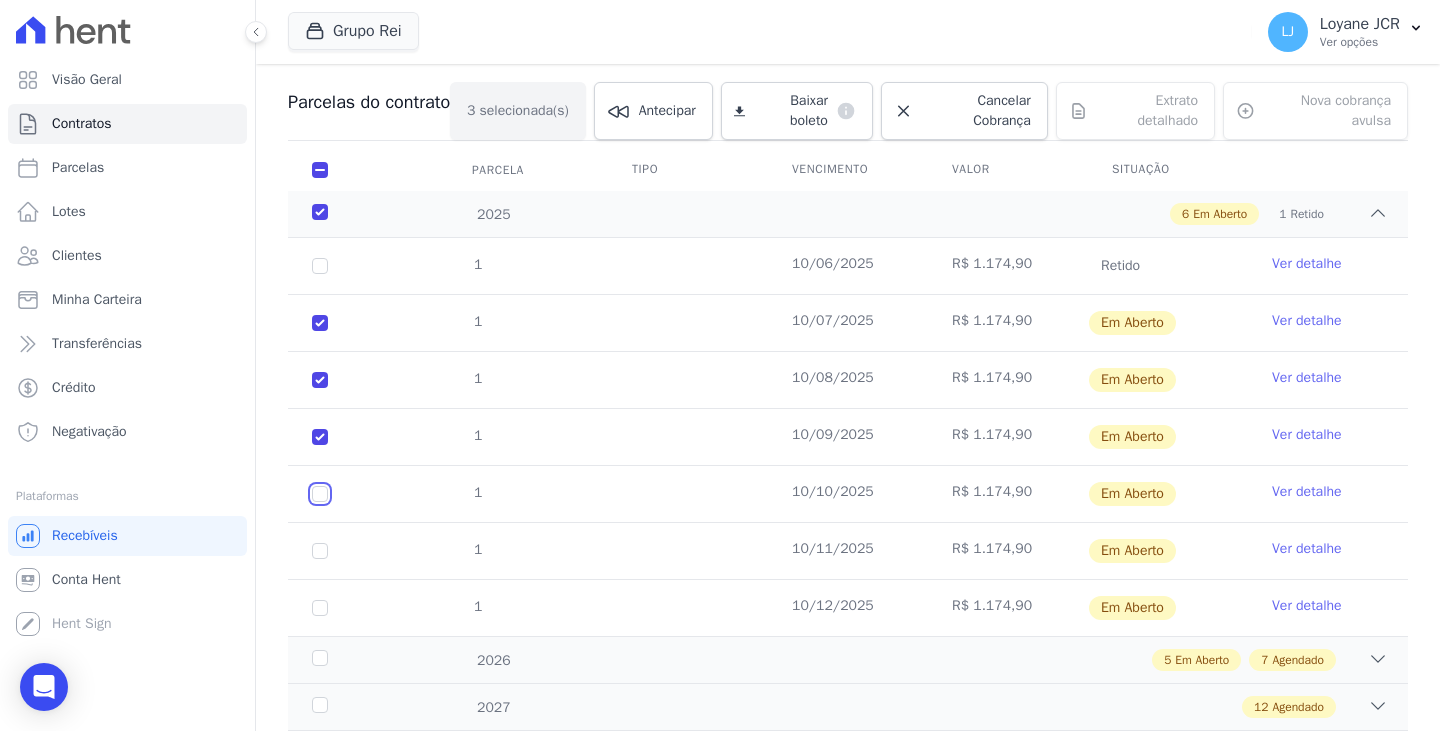click at bounding box center (320, 323) 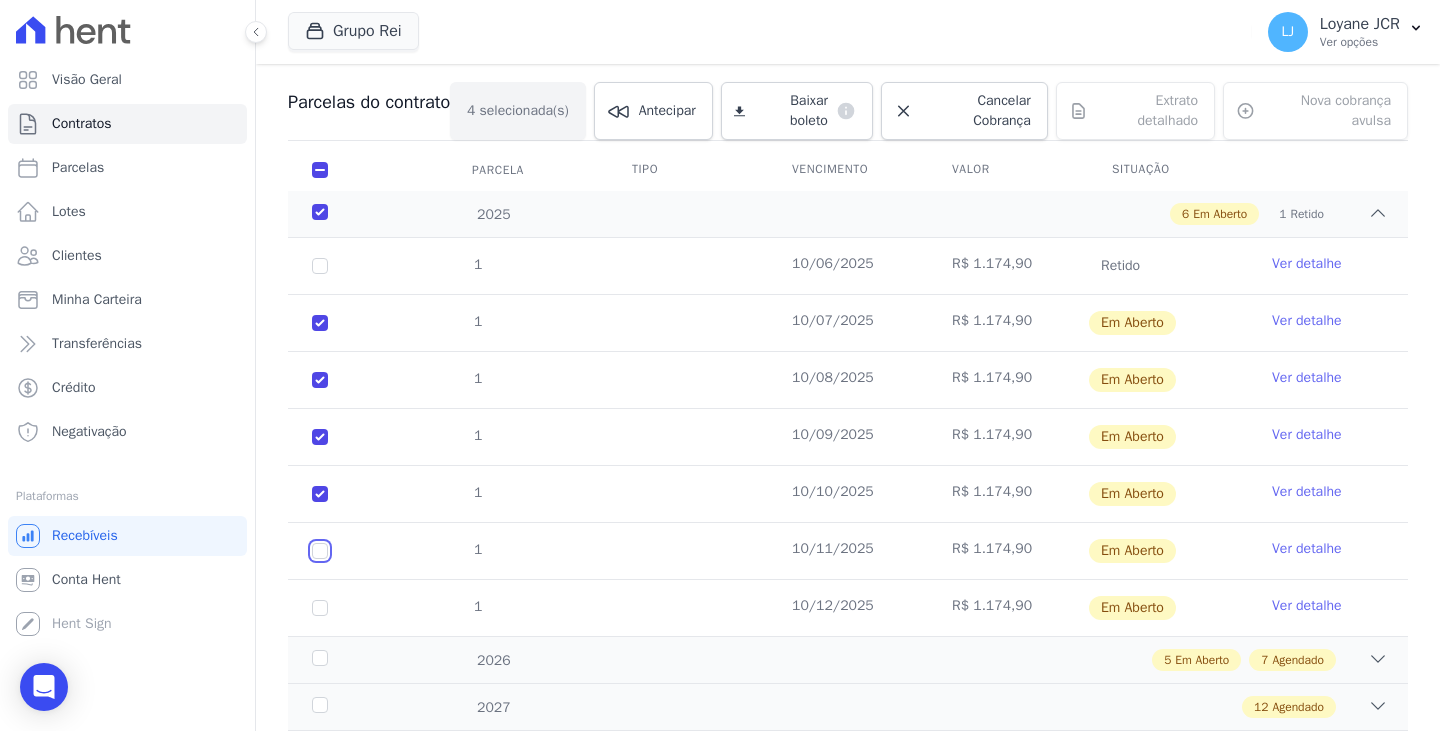 drag, startPoint x: 320, startPoint y: 550, endPoint x: 320, endPoint y: 567, distance: 17 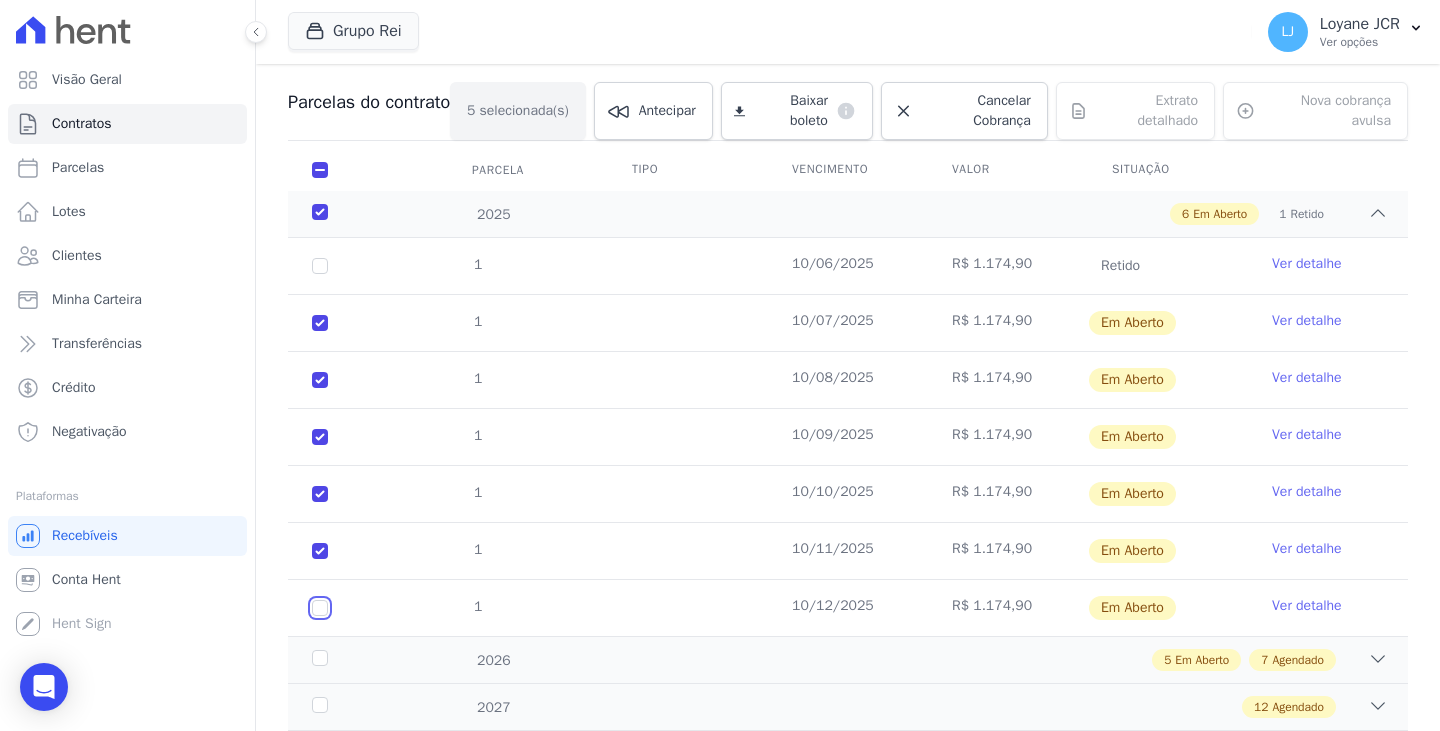 click at bounding box center [320, 323] 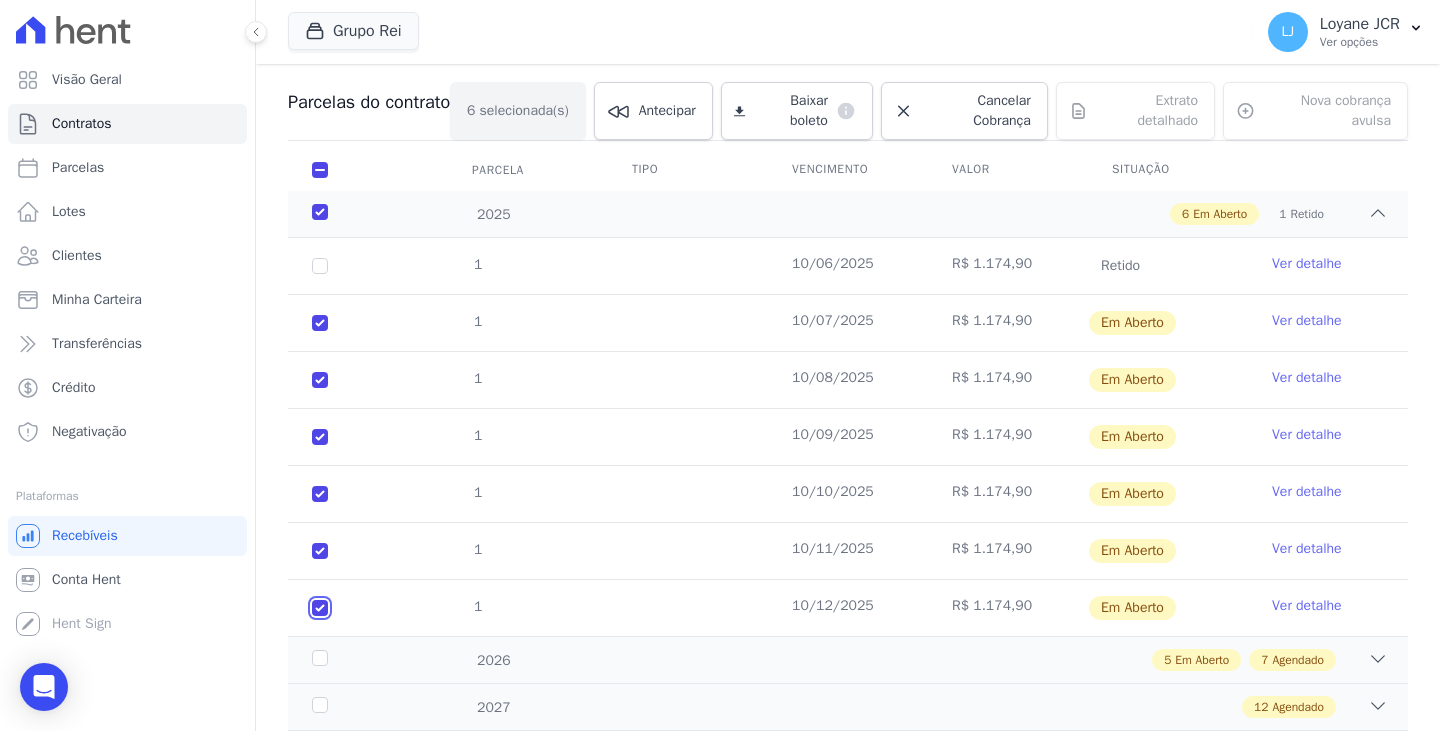 scroll, scrollTop: 306, scrollLeft: 0, axis: vertical 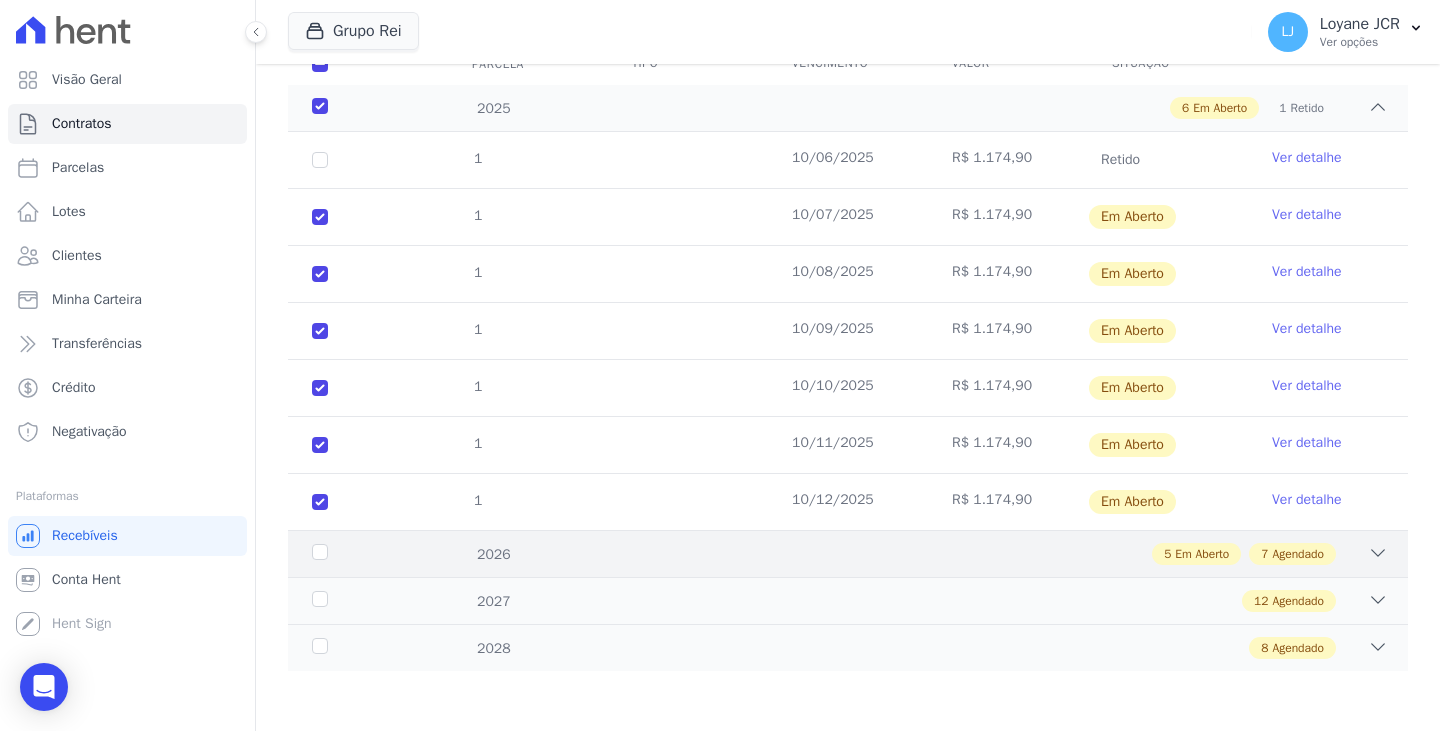 click on "5
Em Aberto
7
Agendado" at bounding box center [902, 554] 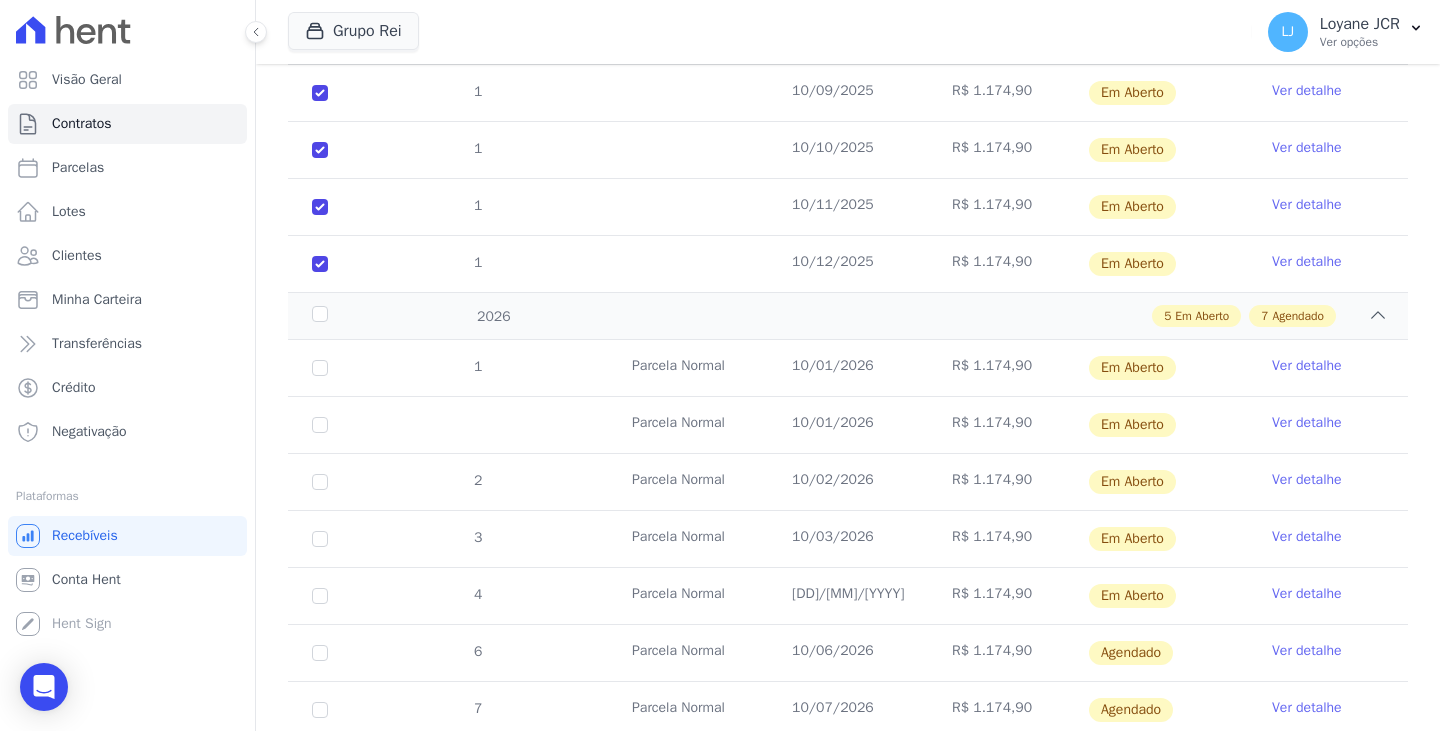 scroll, scrollTop: 606, scrollLeft: 0, axis: vertical 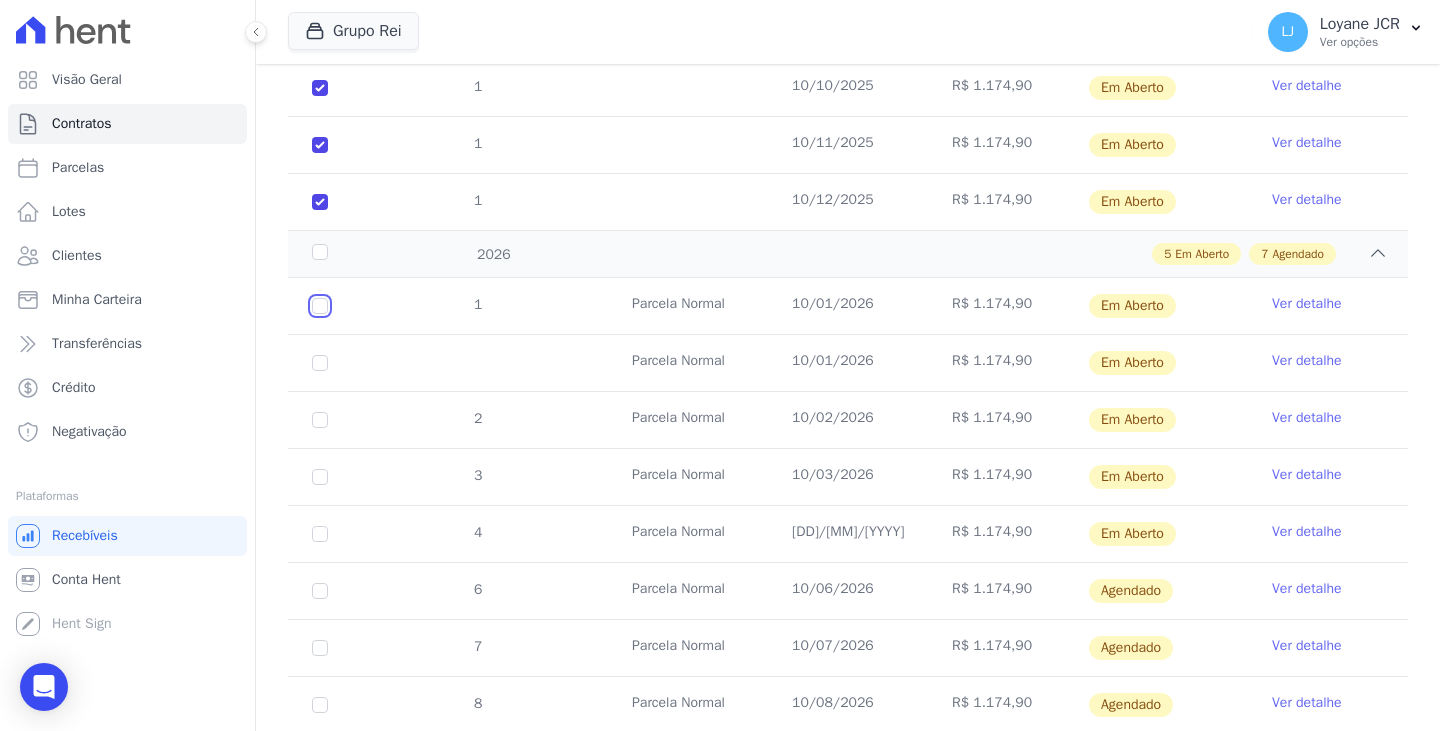 click at bounding box center [320, 306] 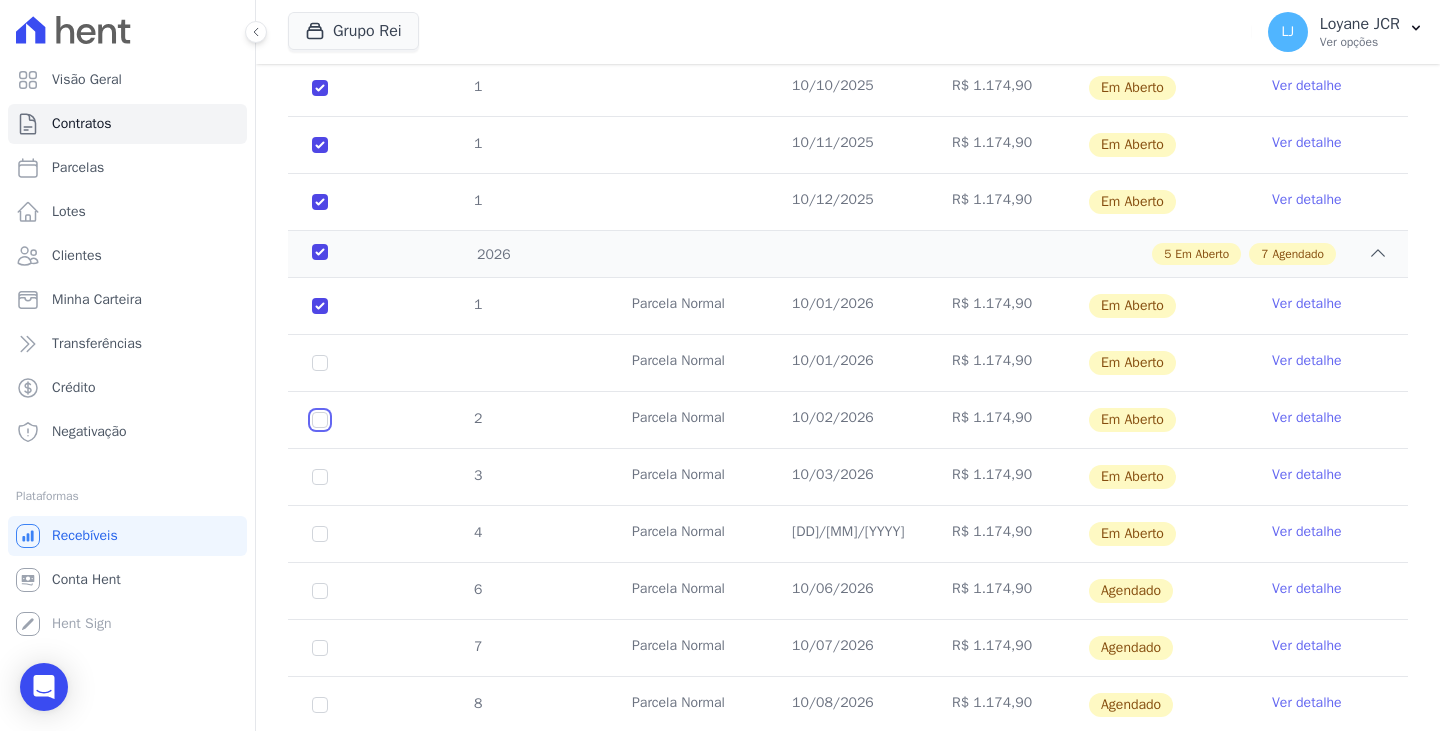 click at bounding box center [320, 306] 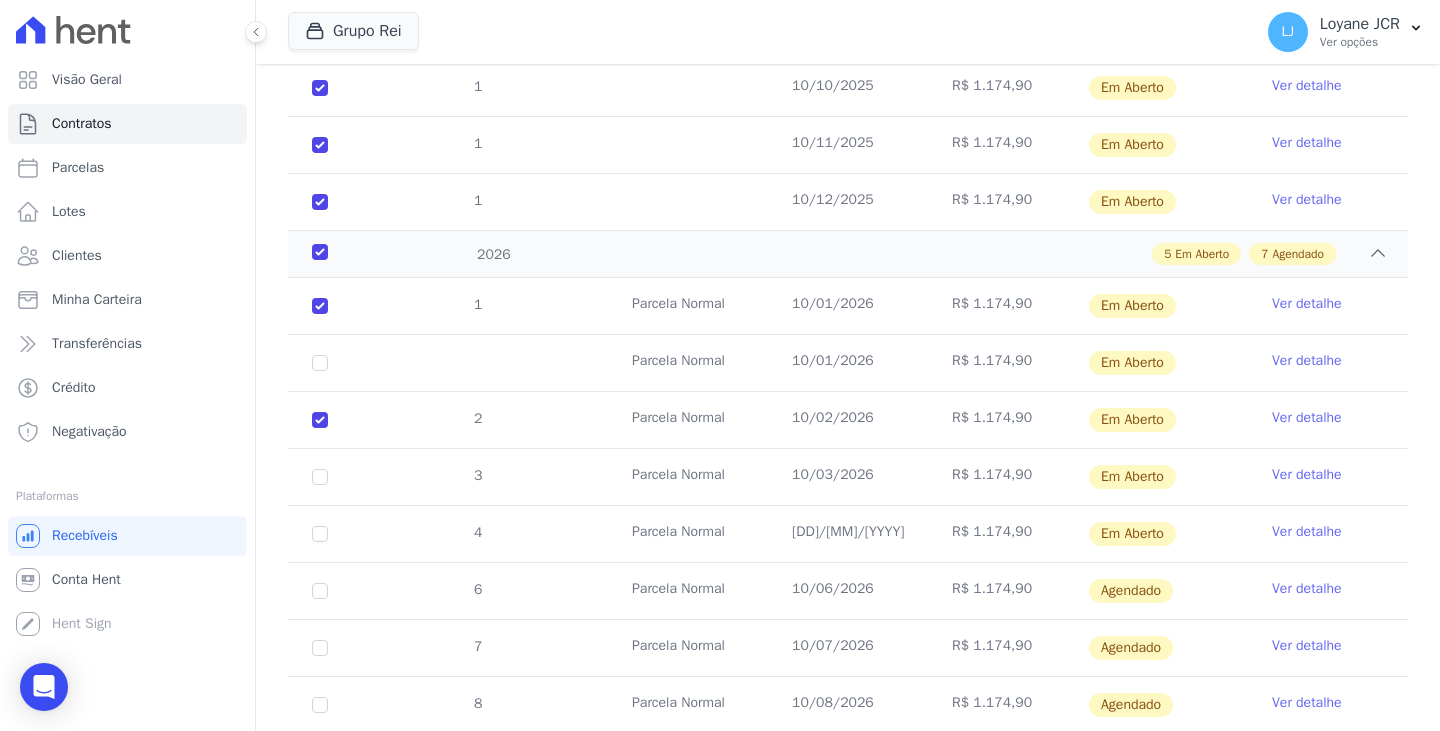 click on "3" at bounding box center (320, 306) 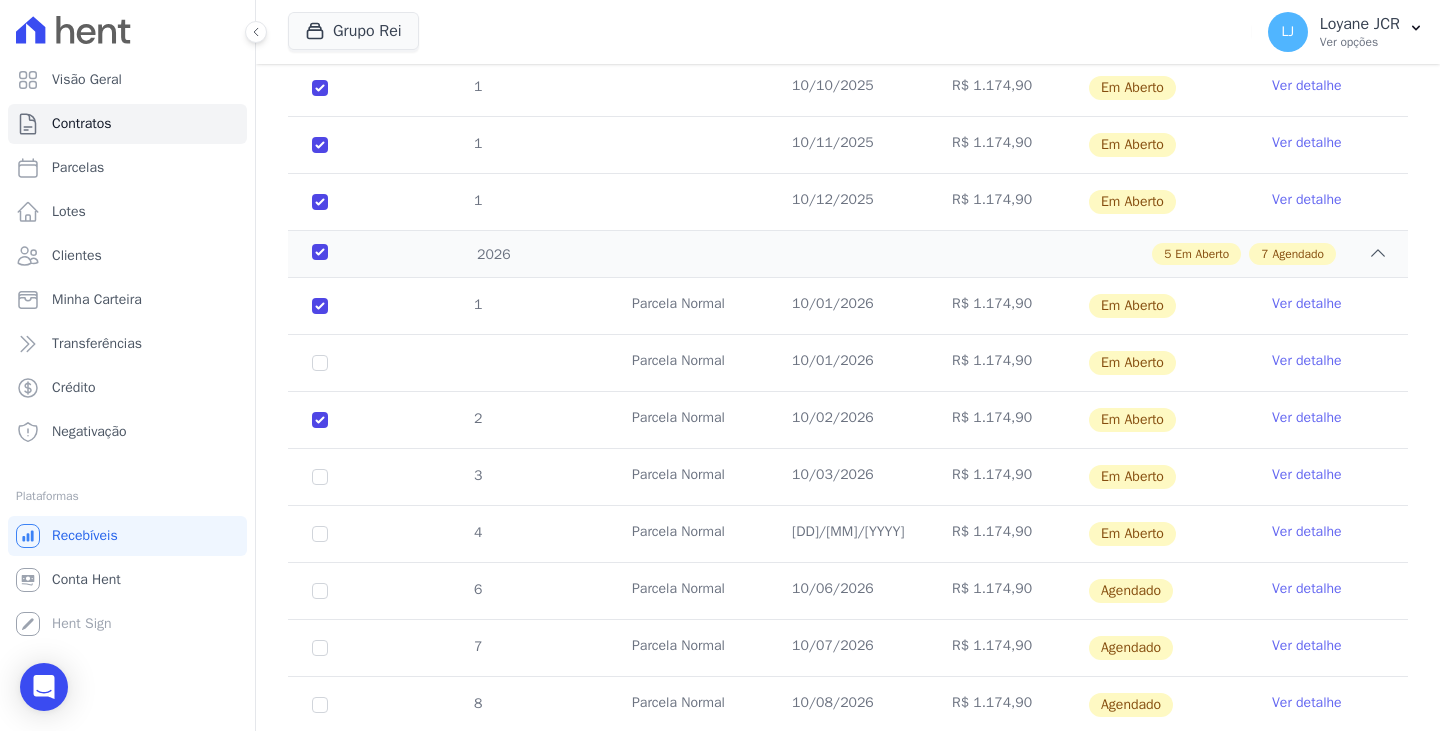 click on "3" at bounding box center [320, 306] 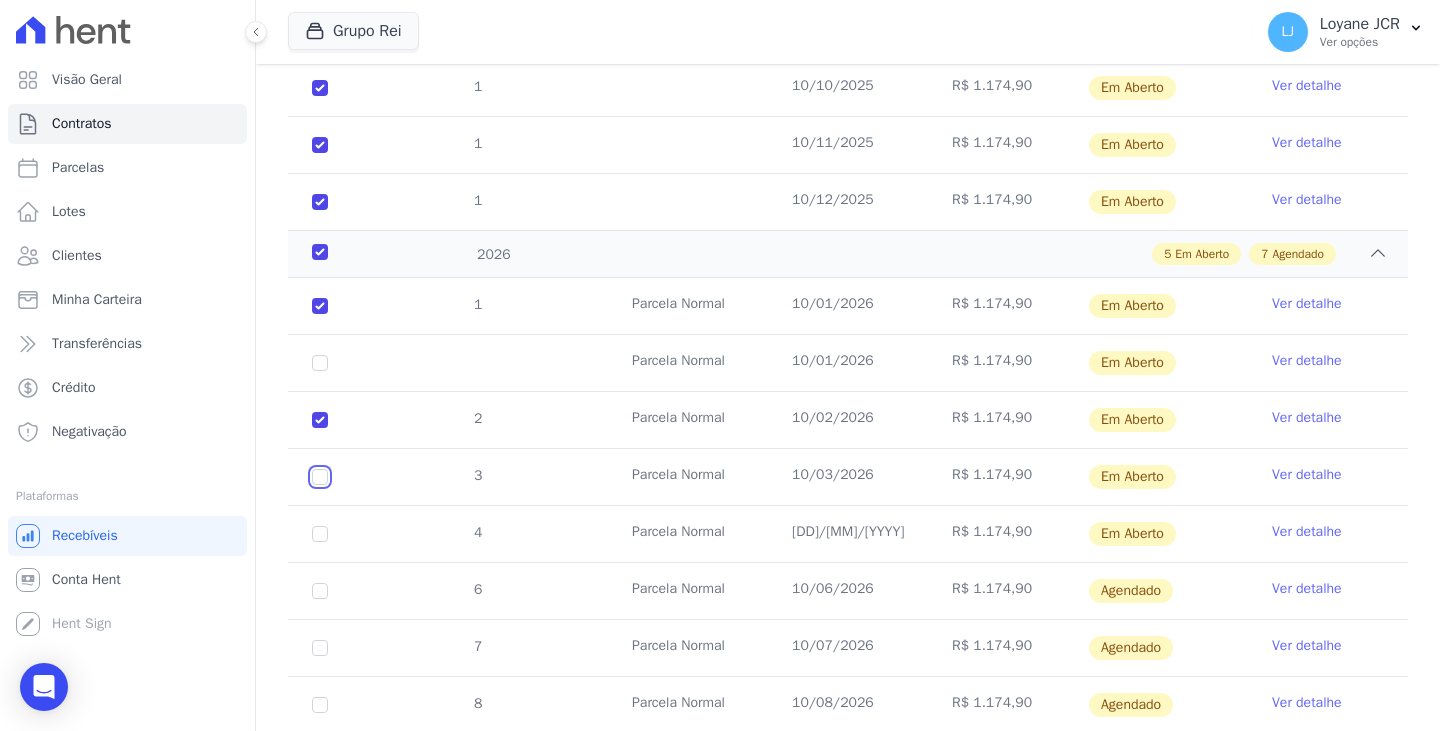 click at bounding box center [320, 306] 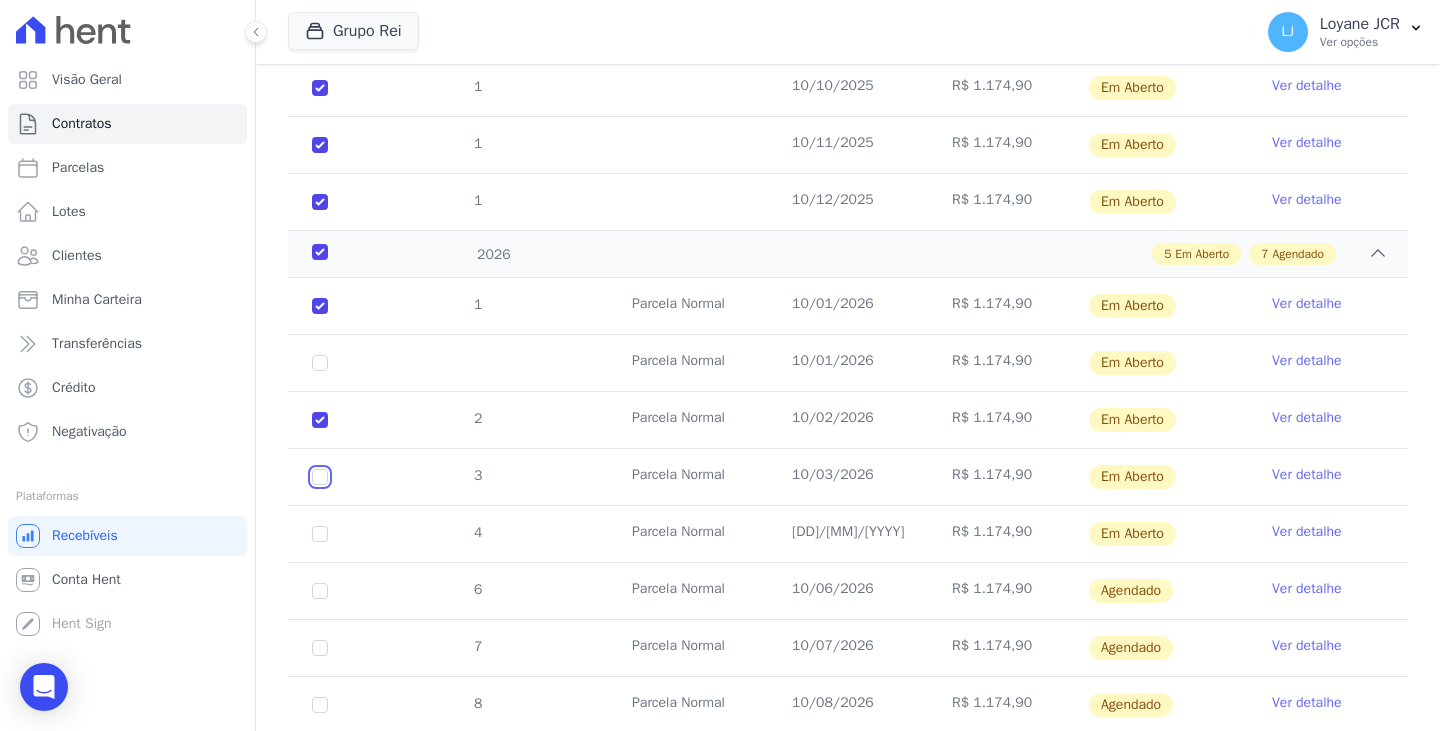 checkbox on "true" 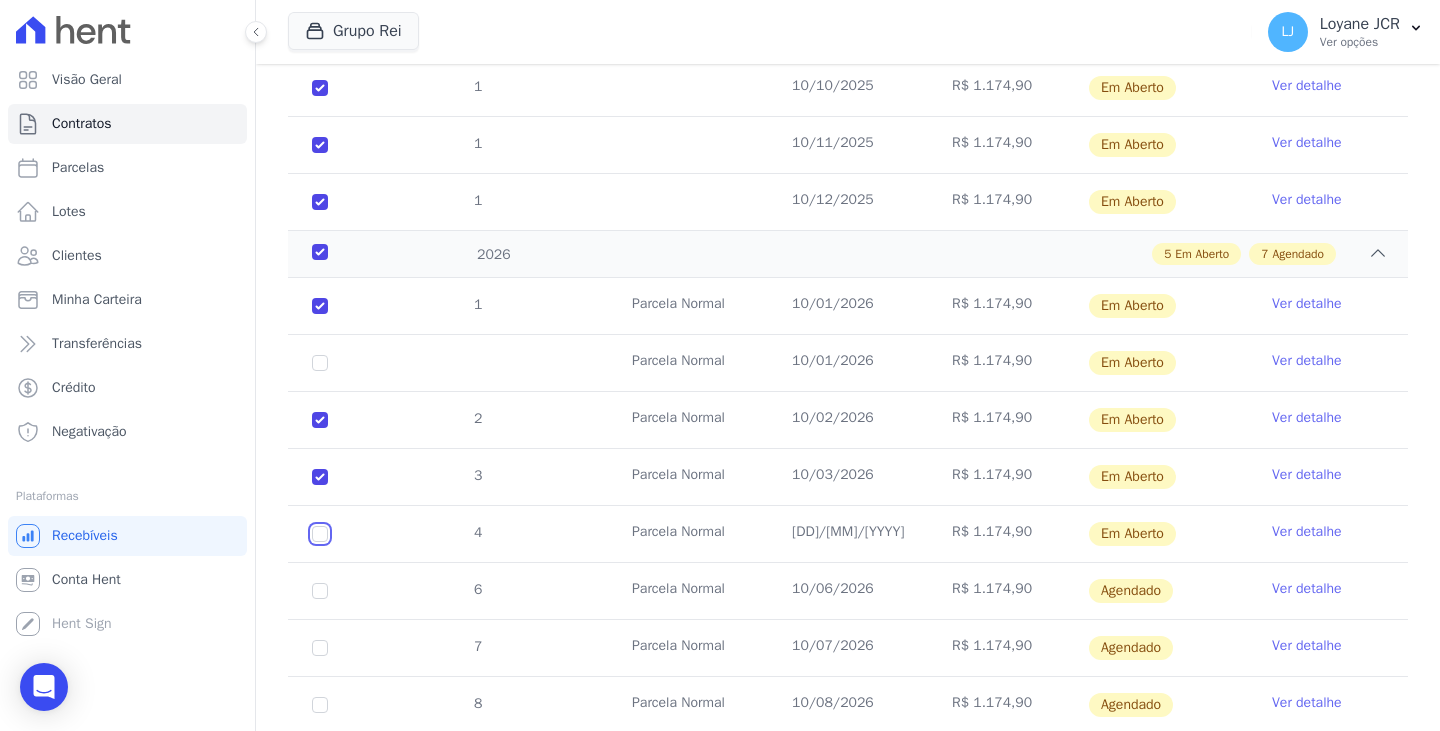 click at bounding box center (320, 306) 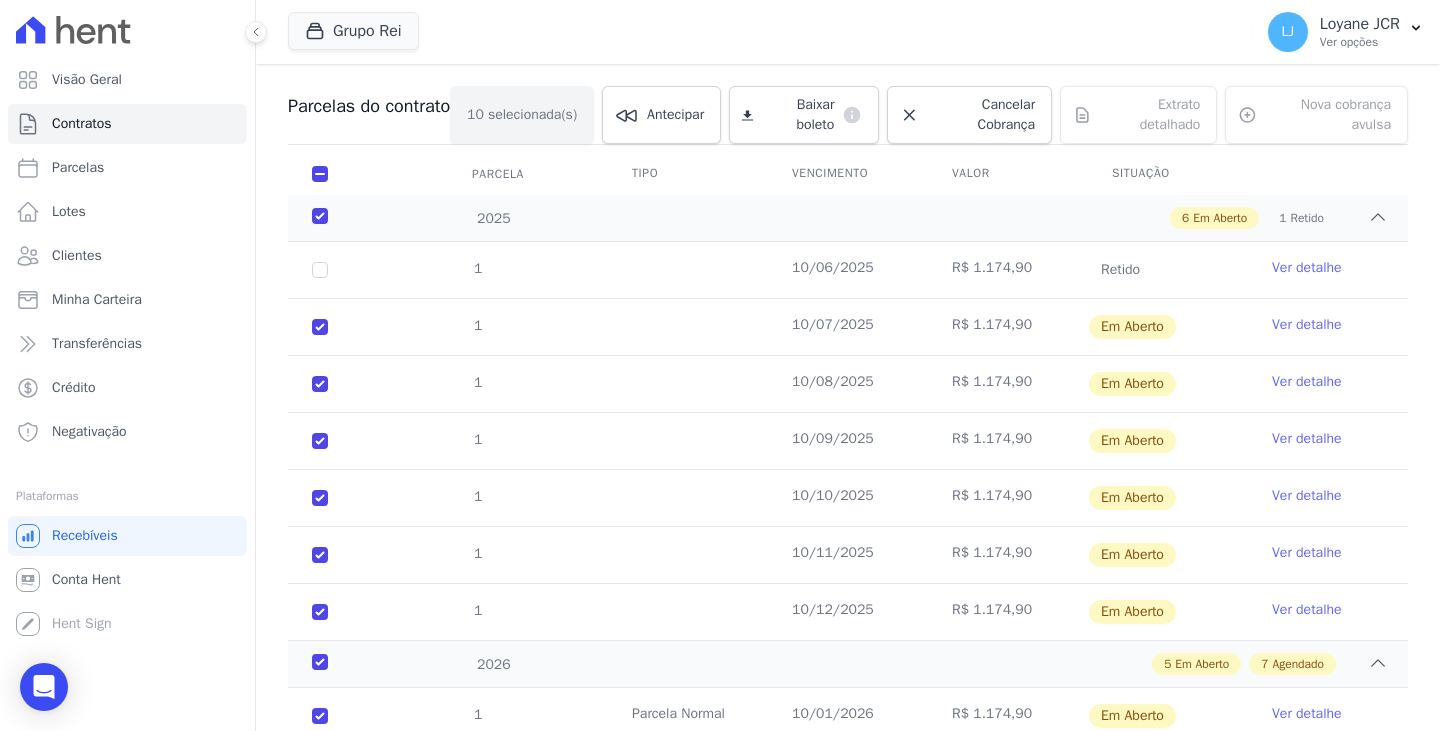 scroll, scrollTop: 0, scrollLeft: 0, axis: both 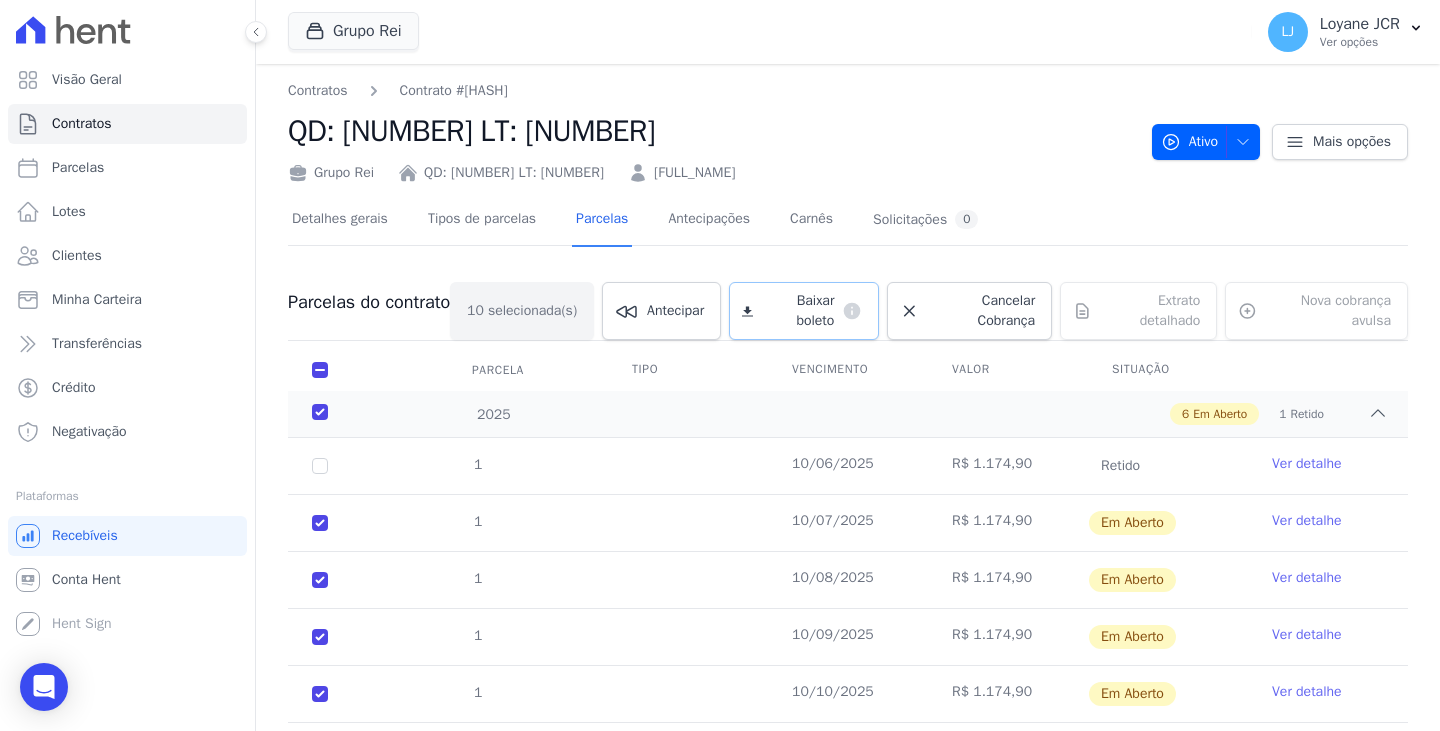 click on "Baixar boleto" at bounding box center (797, 311) 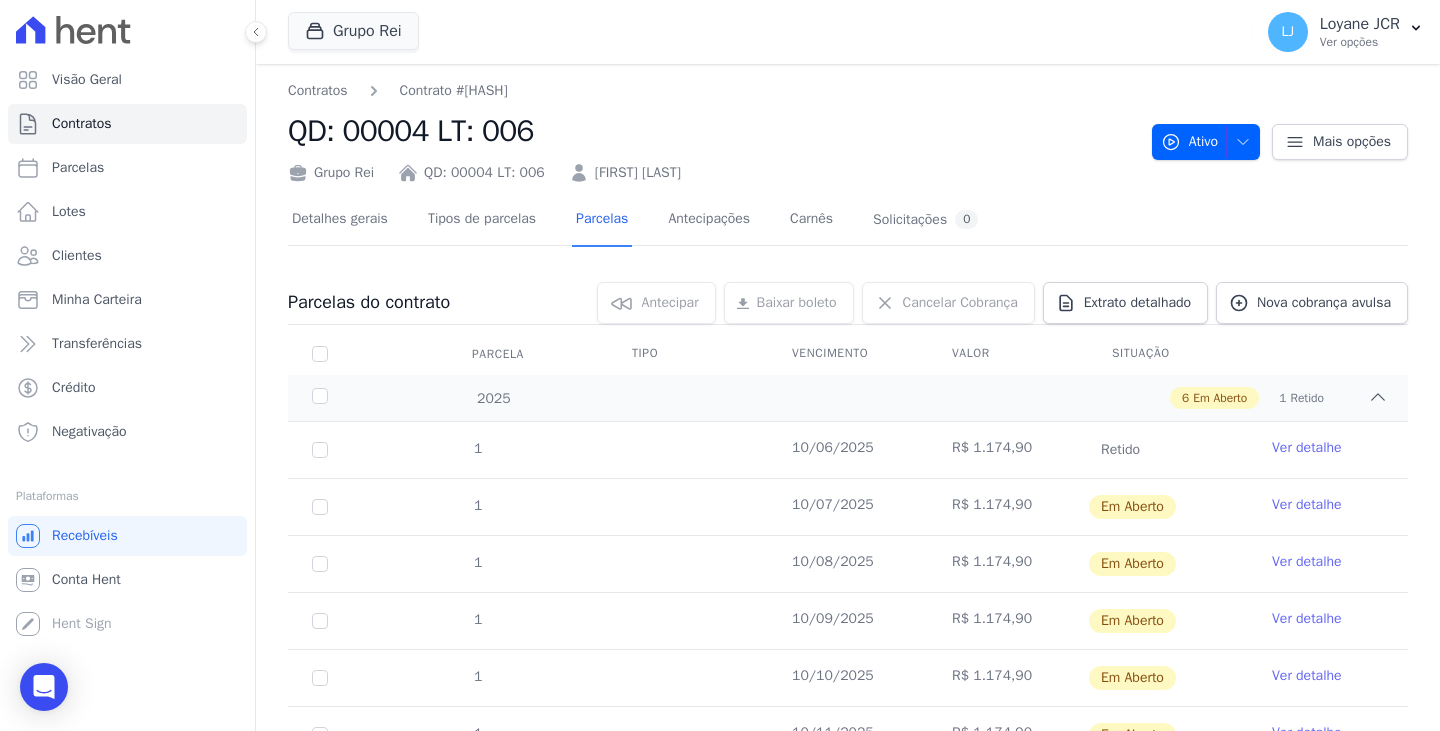 scroll, scrollTop: 0, scrollLeft: 0, axis: both 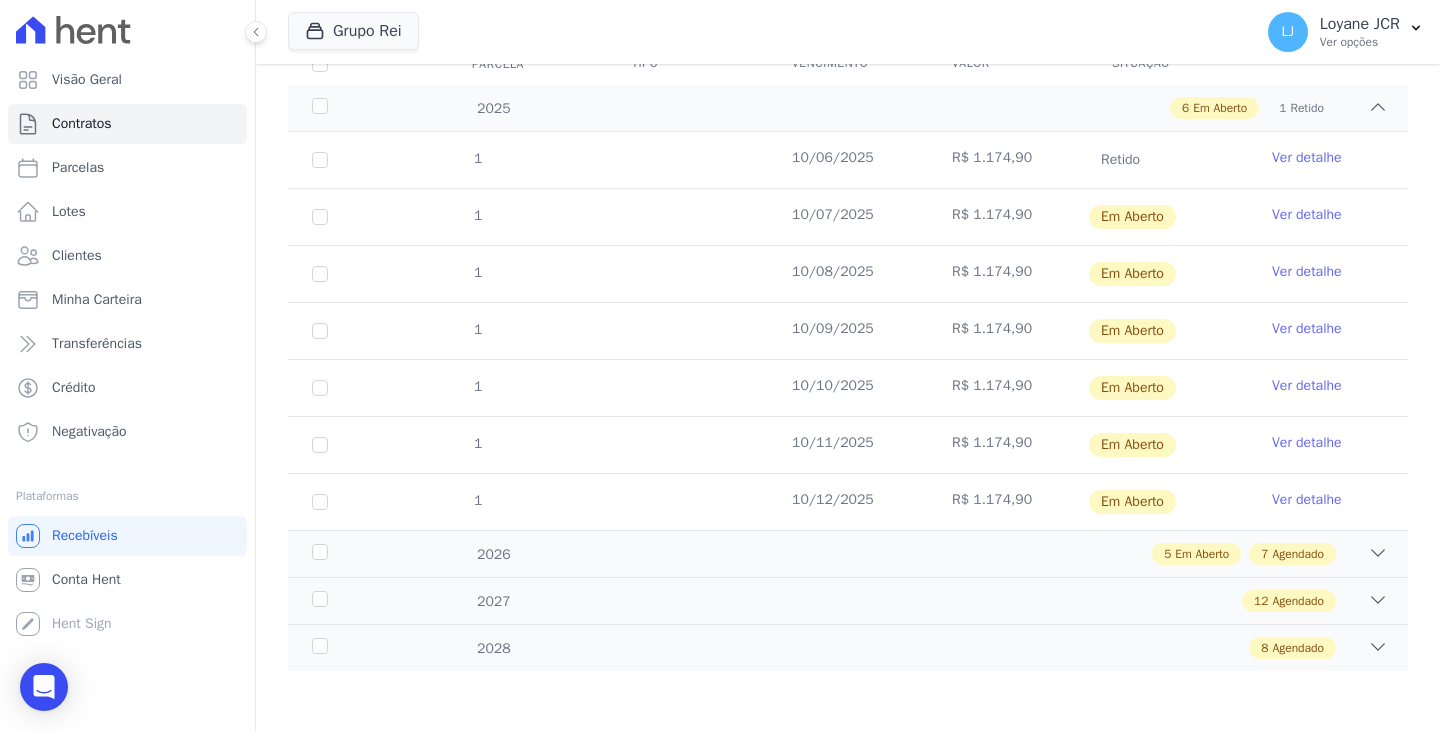 click on "1" at bounding box center (320, 160) 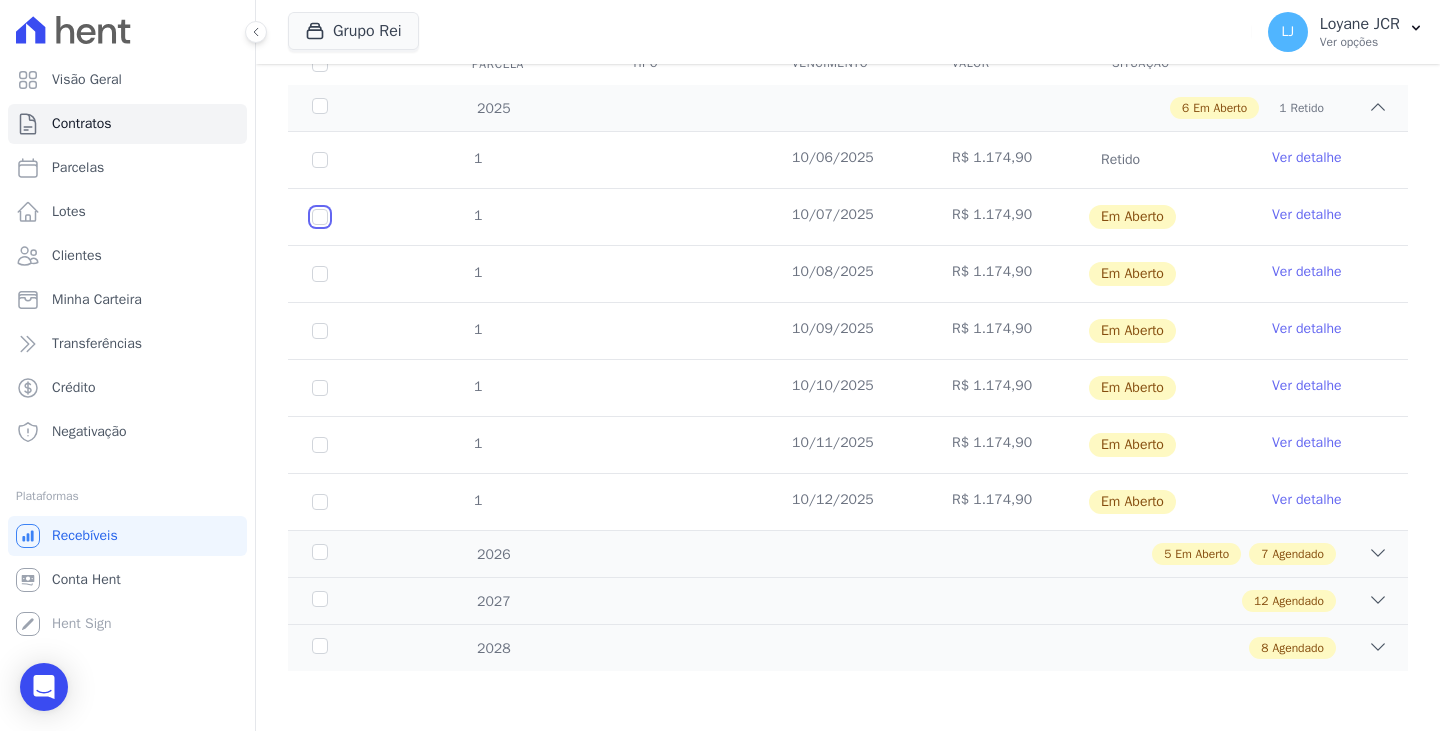 click at bounding box center (320, 217) 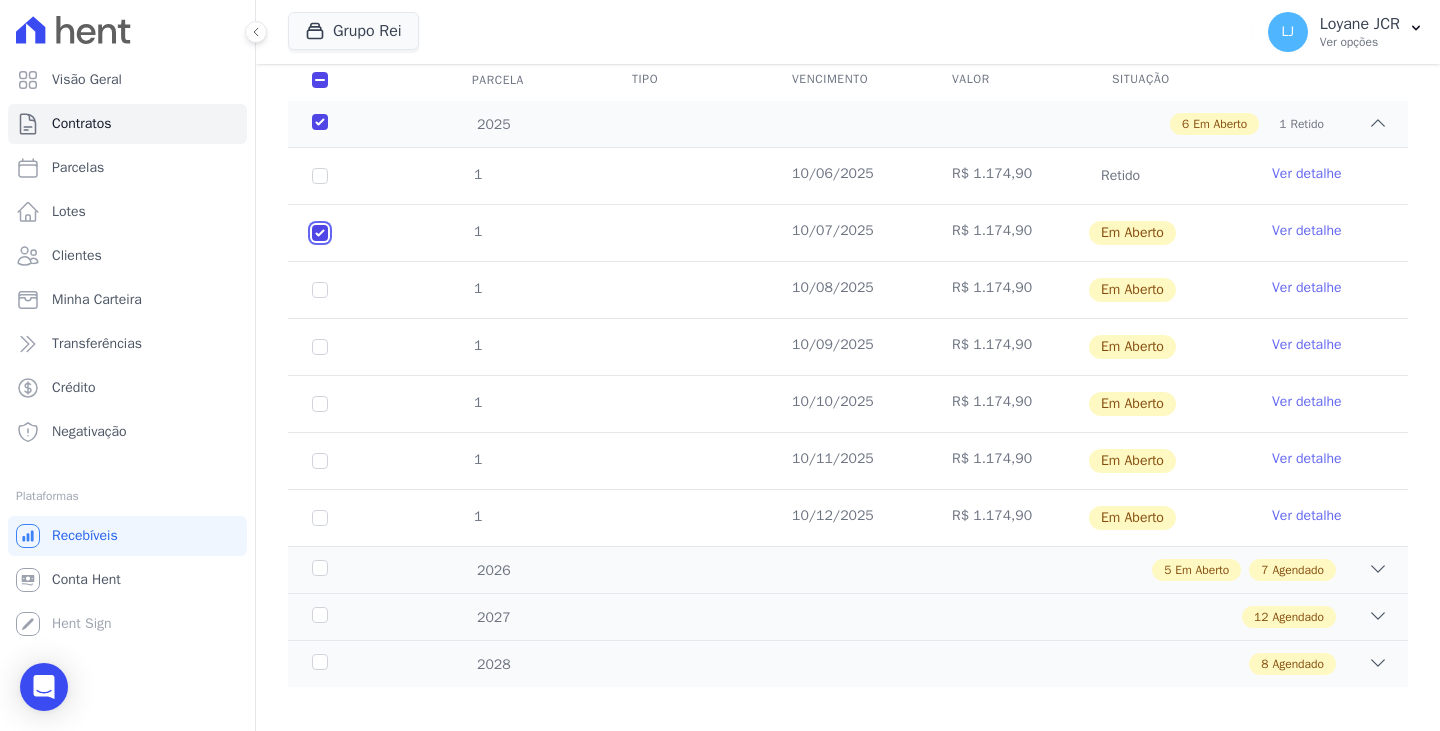 scroll, scrollTop: 306, scrollLeft: 0, axis: vertical 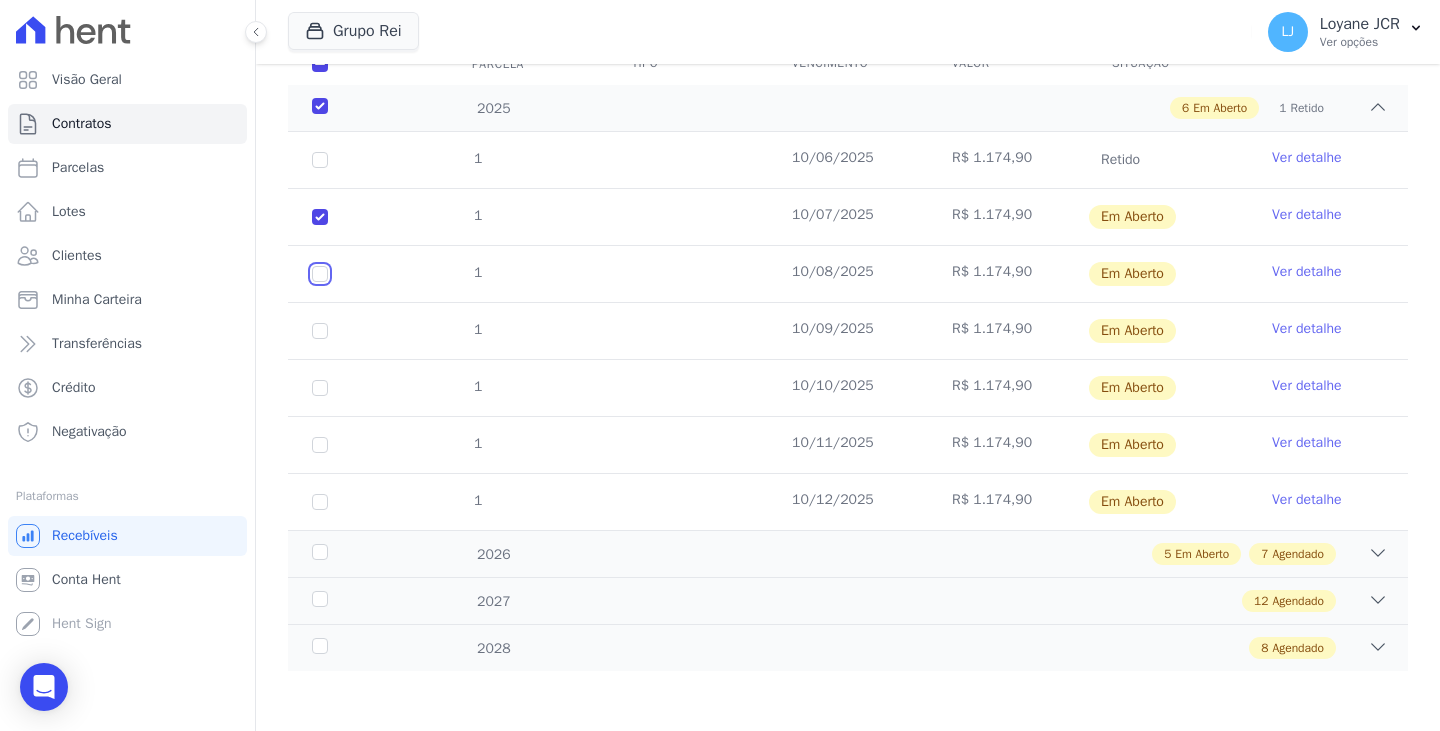 click at bounding box center [320, 217] 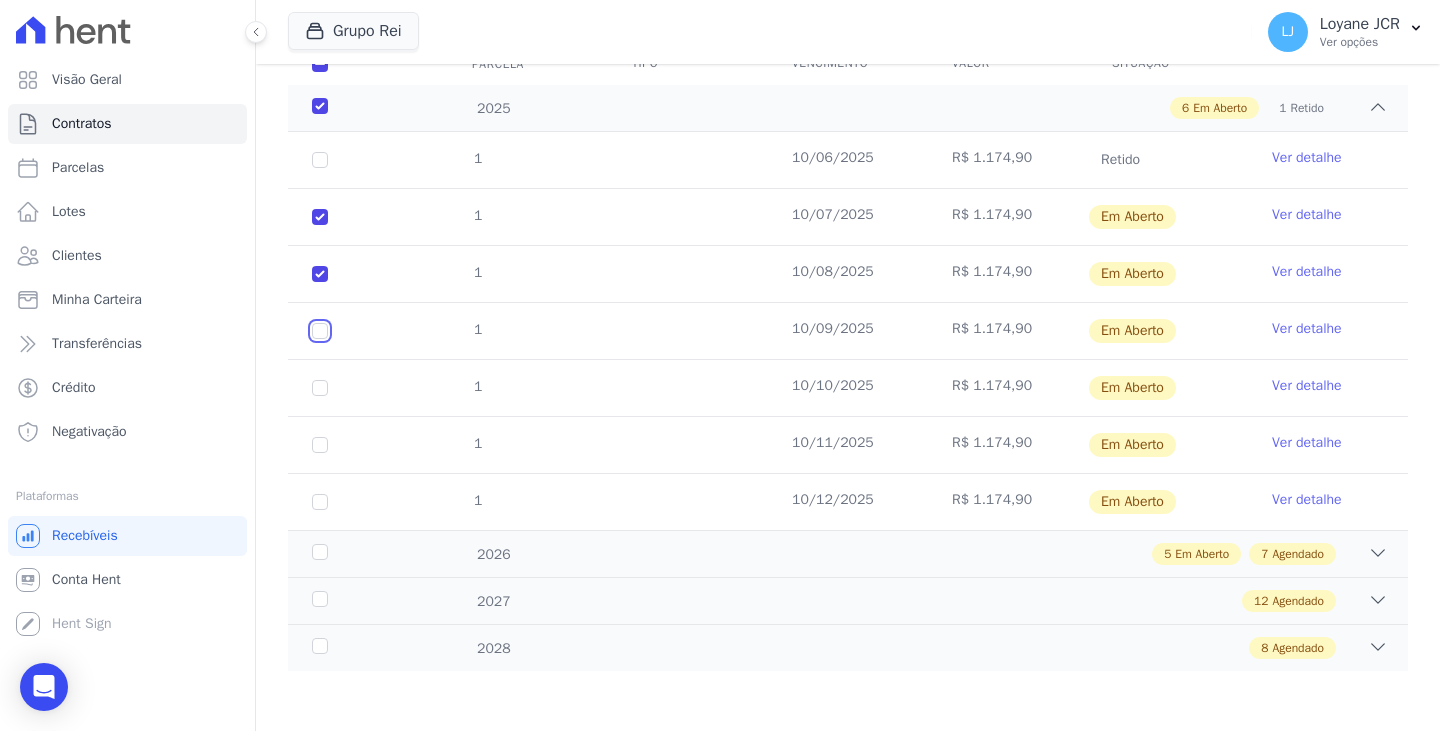 click at bounding box center (320, 217) 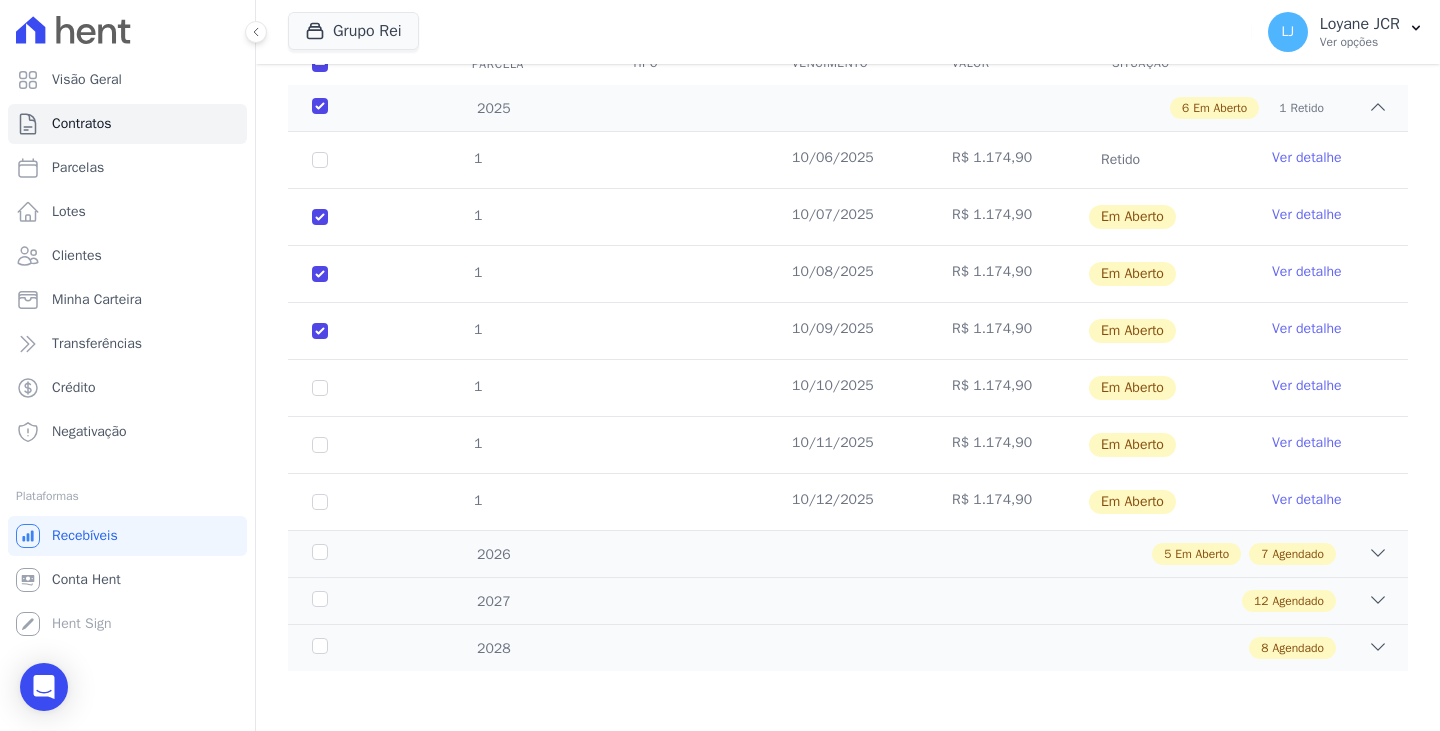 click on "1" at bounding box center (320, 160) 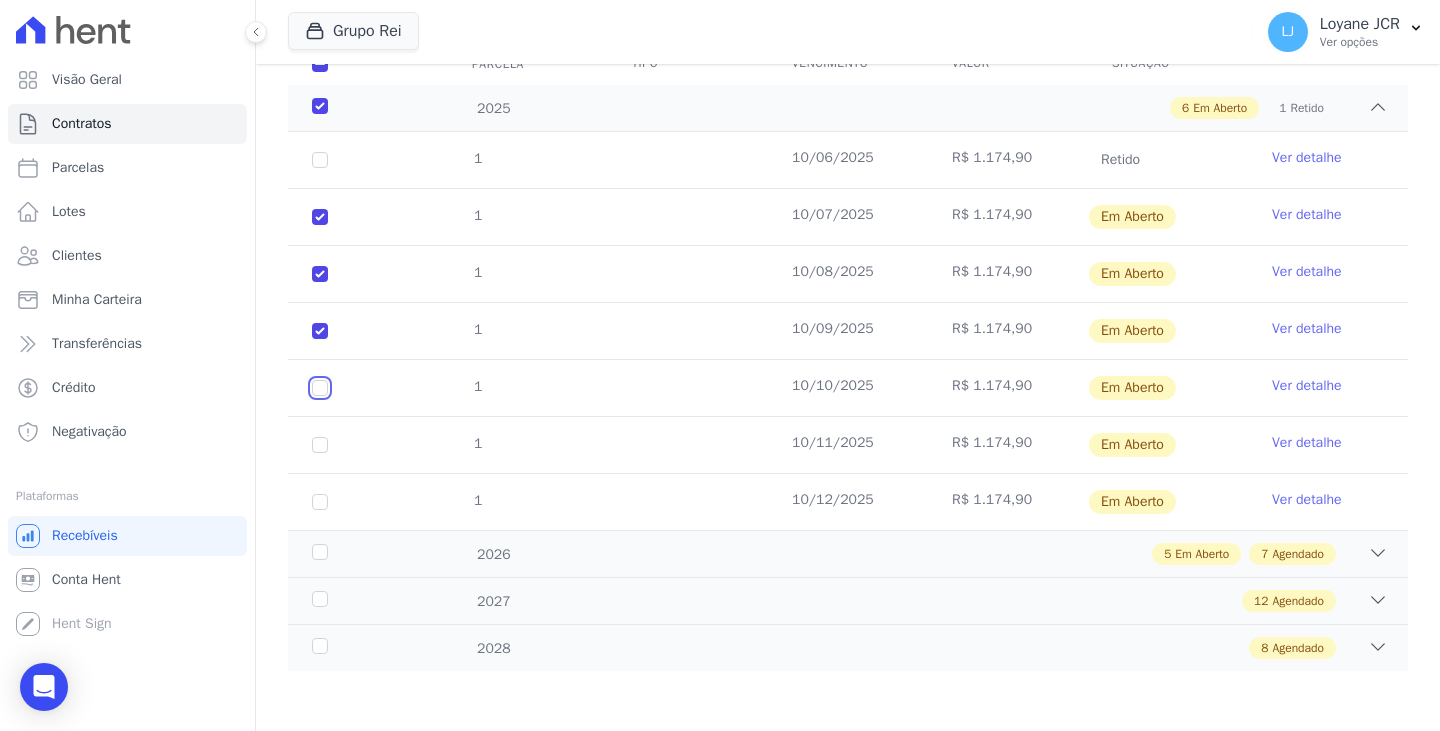 click at bounding box center [320, 217] 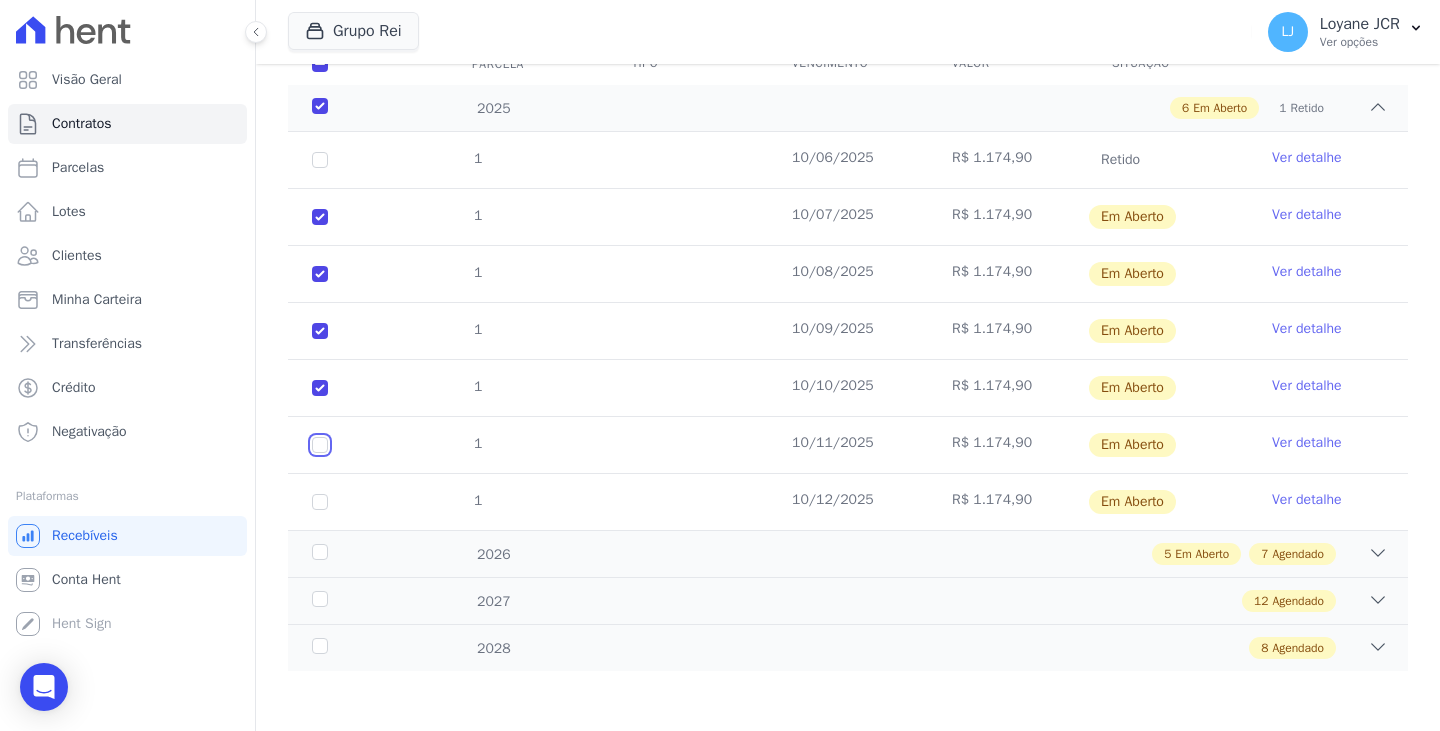click at bounding box center [320, 217] 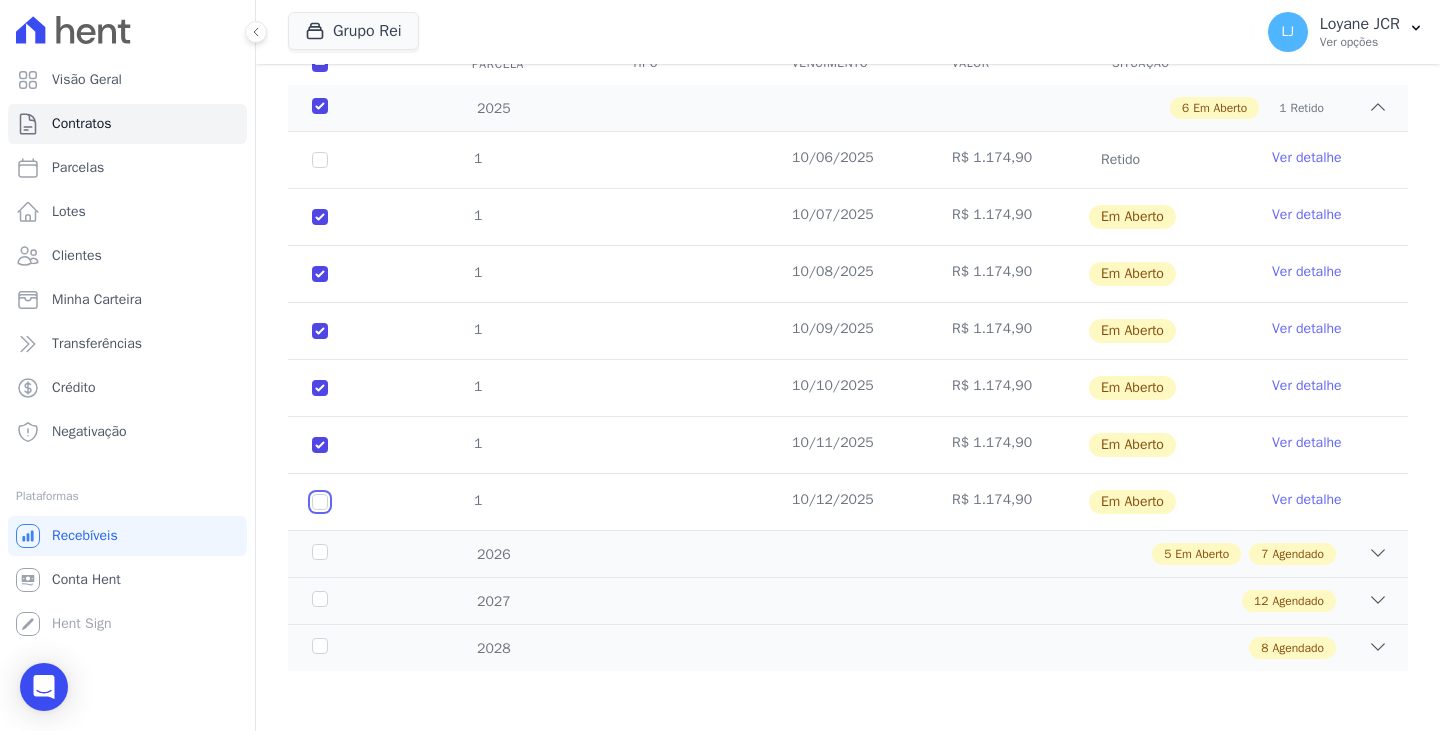 click at bounding box center (320, 217) 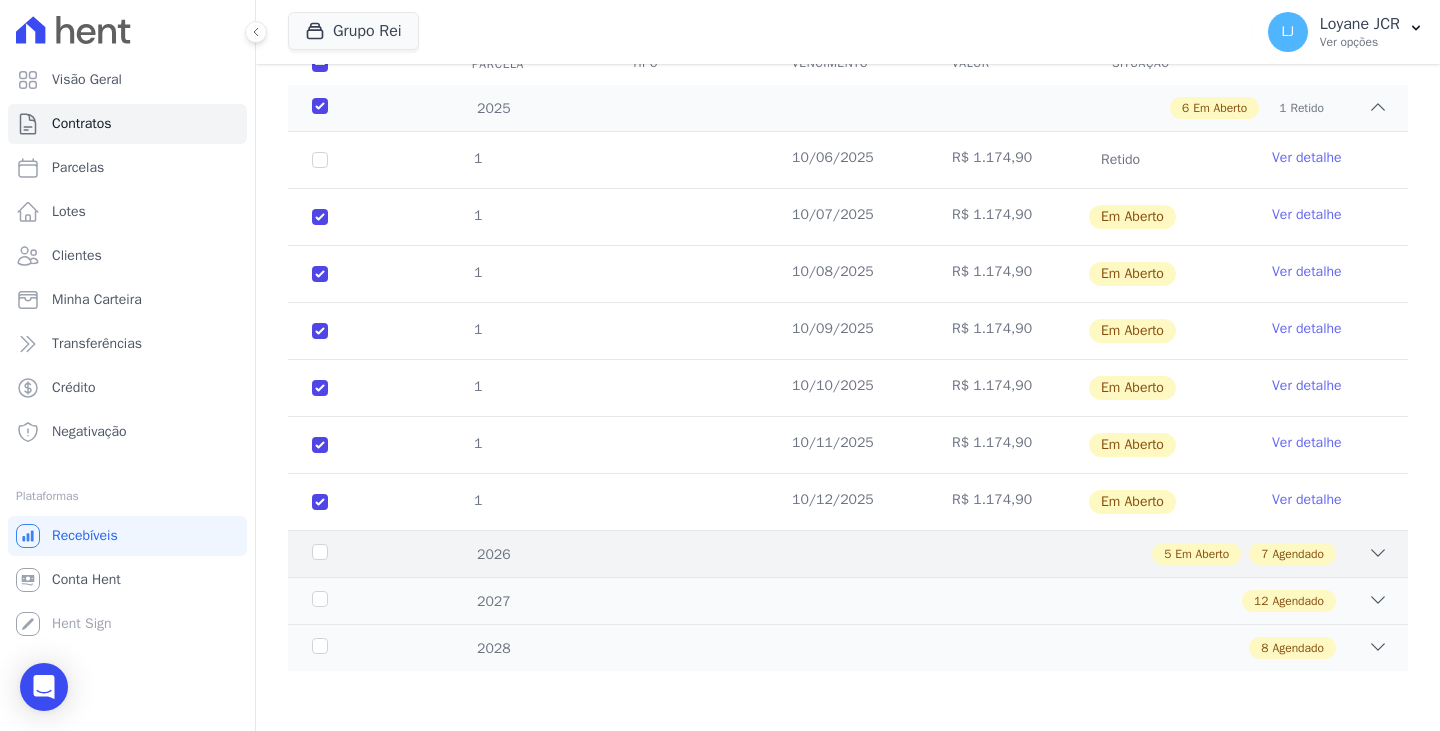 click on "5
Em Aberto
7
Agendado" at bounding box center [902, 554] 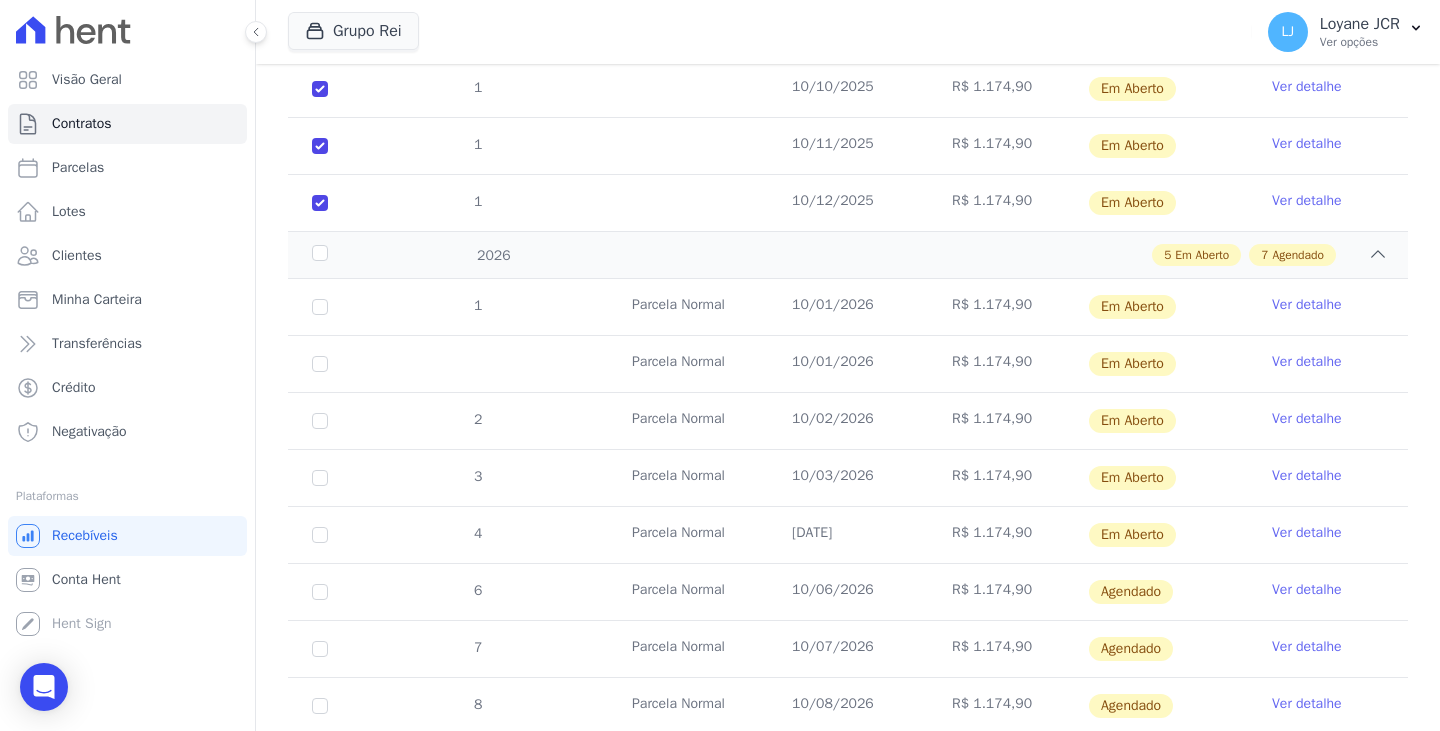 scroll, scrollTop: 606, scrollLeft: 0, axis: vertical 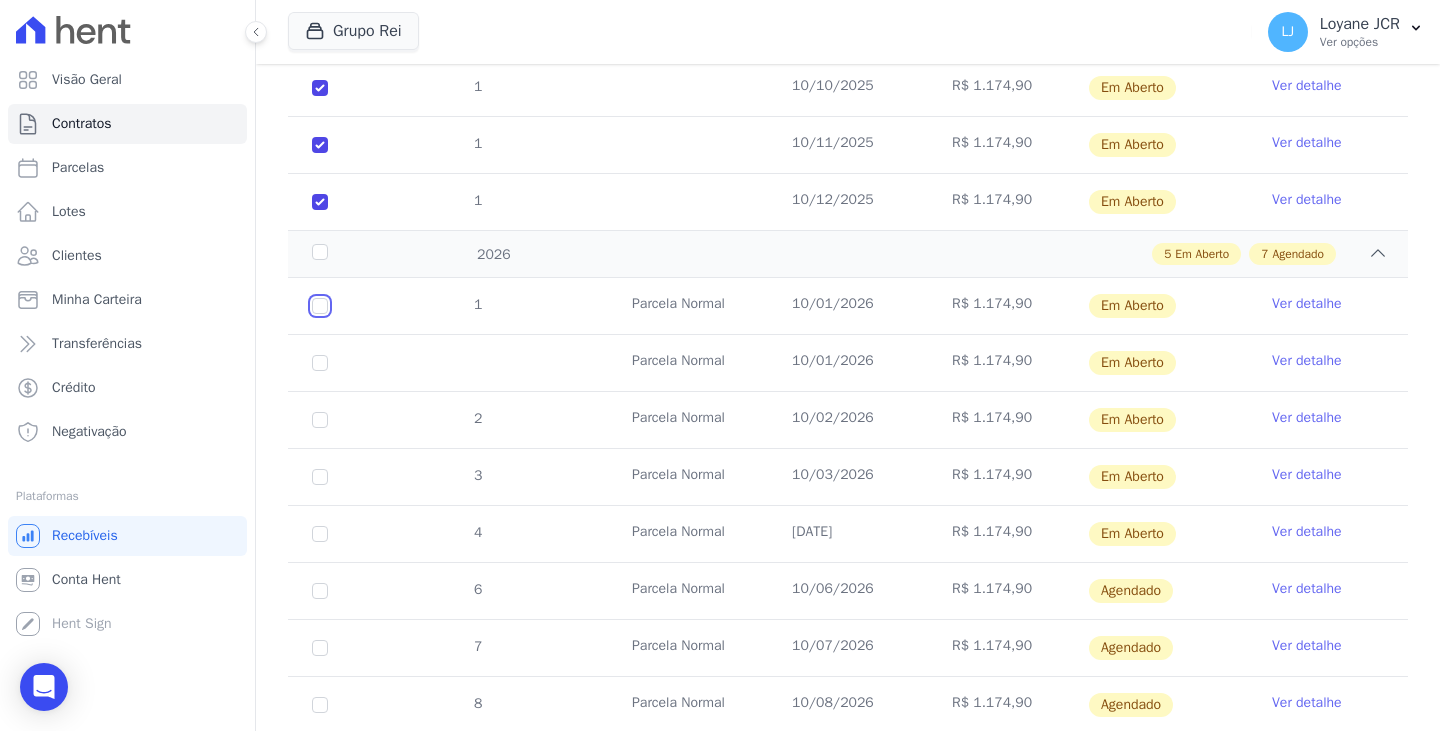 click at bounding box center (320, 306) 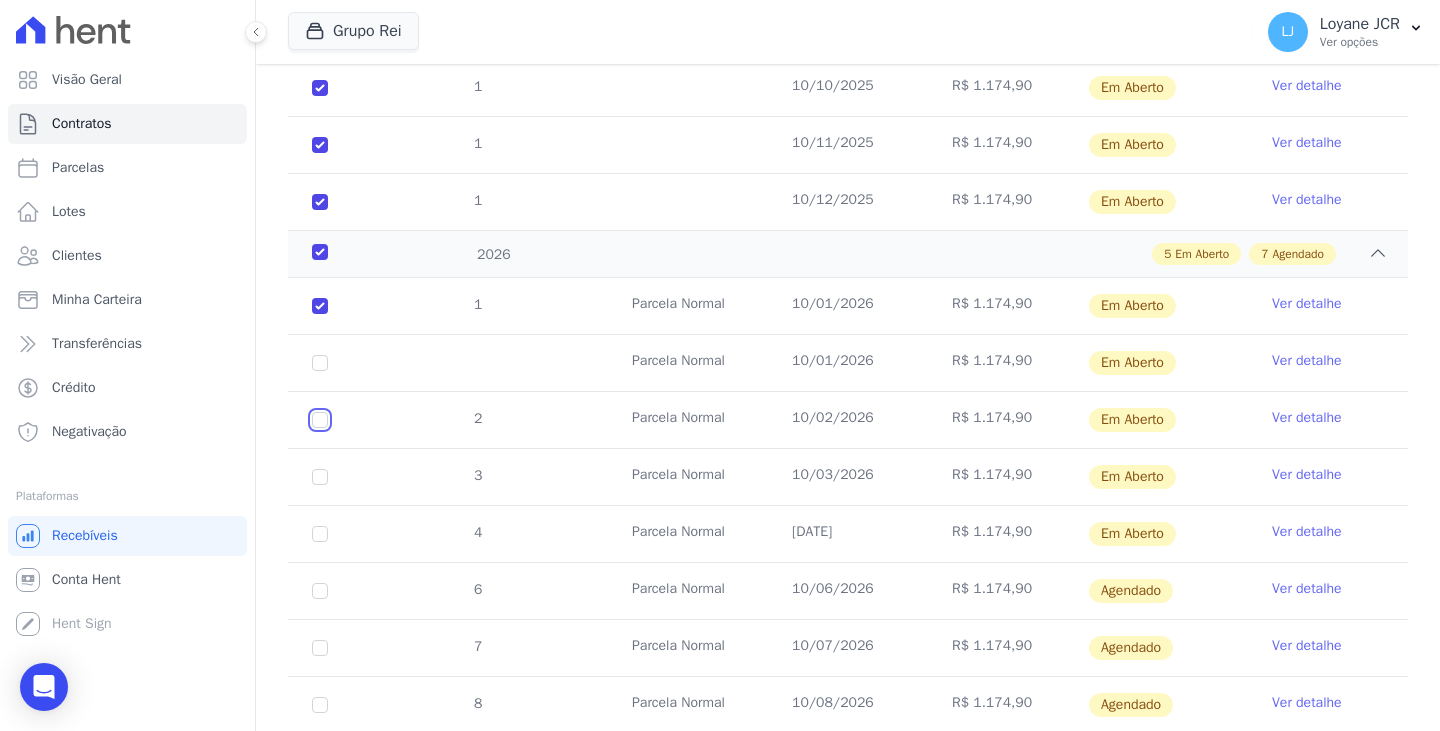click at bounding box center [320, 306] 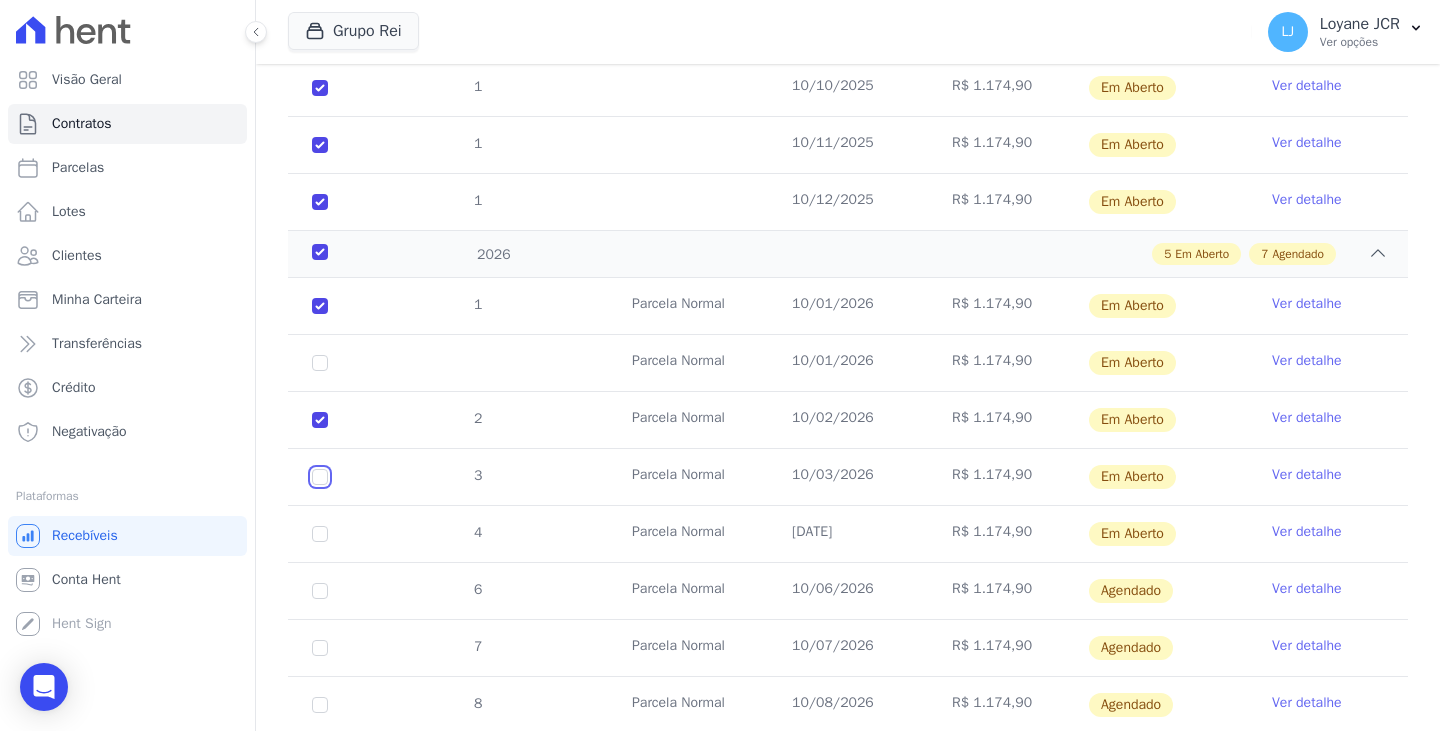 click at bounding box center [320, 306] 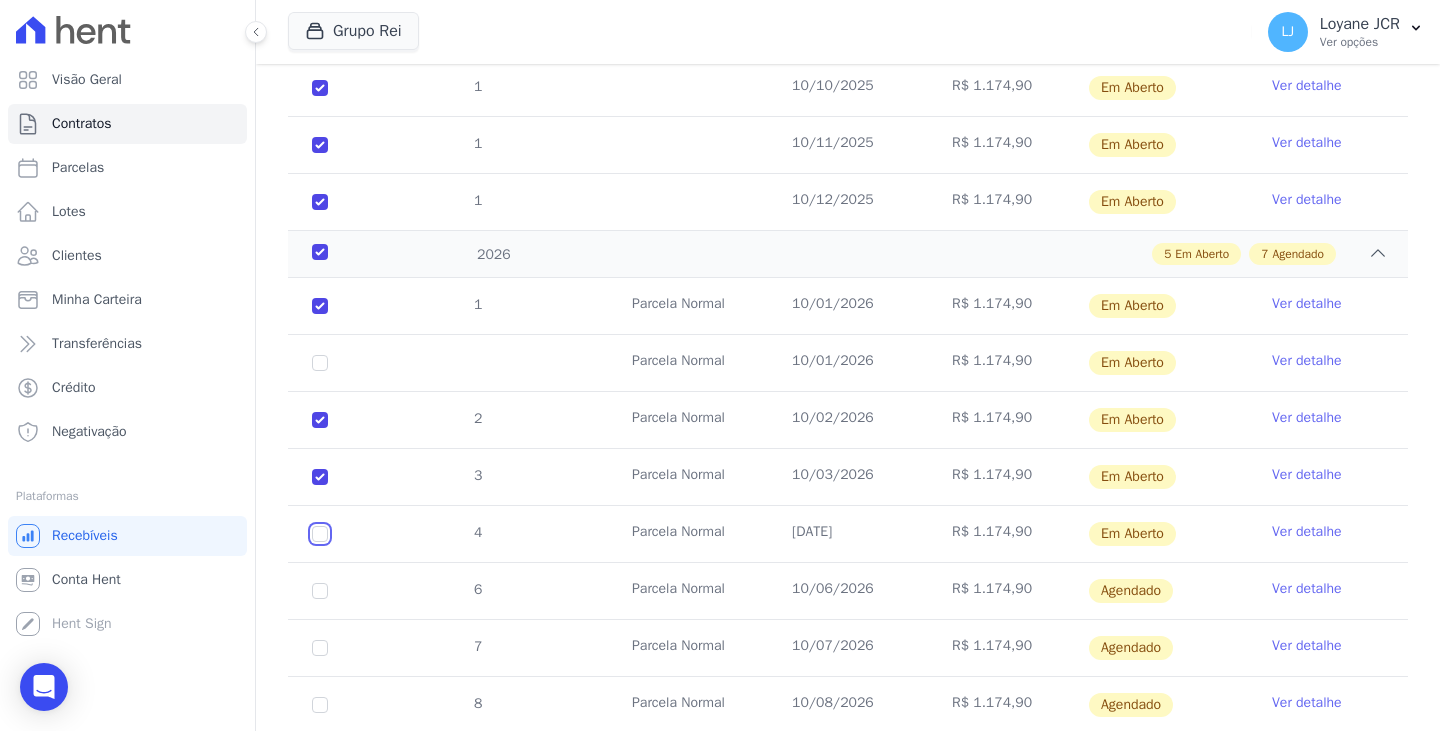 click at bounding box center (320, 306) 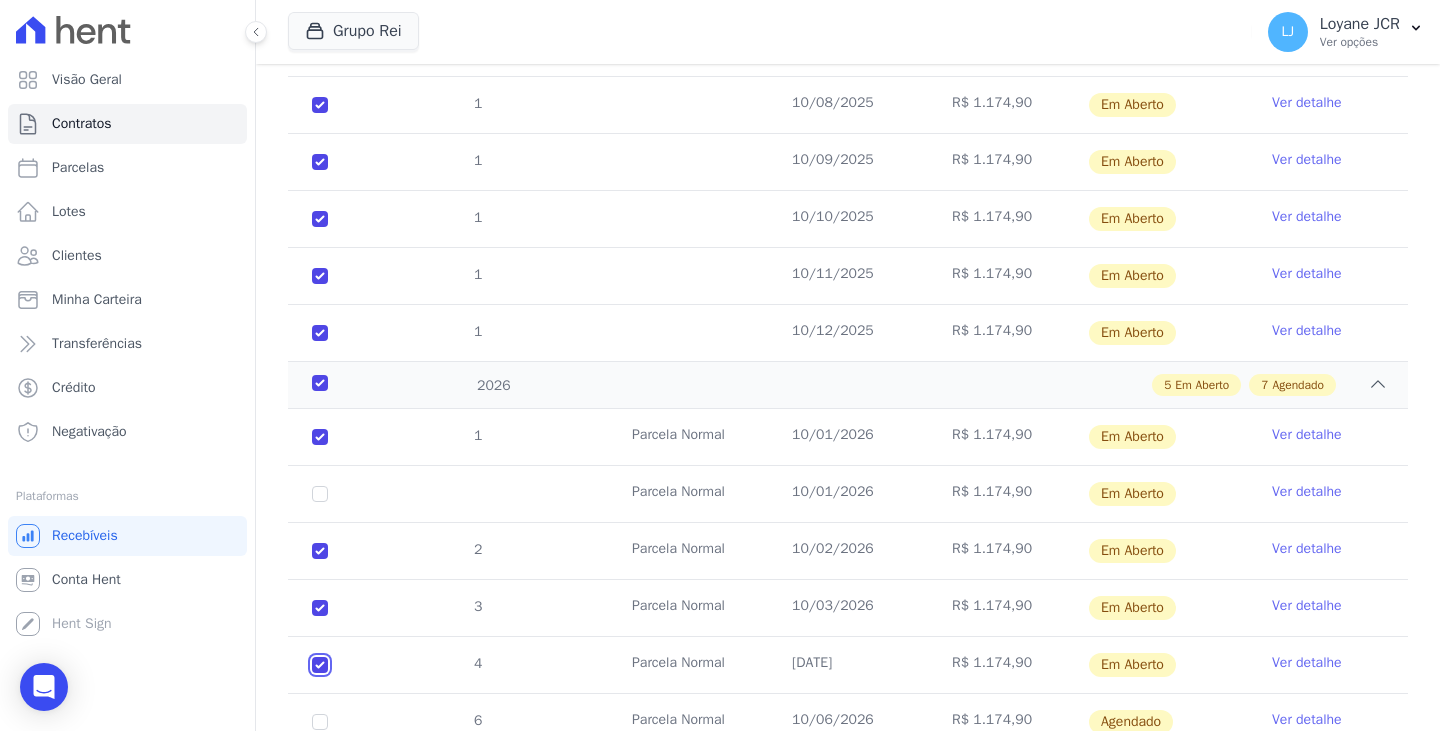 scroll, scrollTop: 106, scrollLeft: 0, axis: vertical 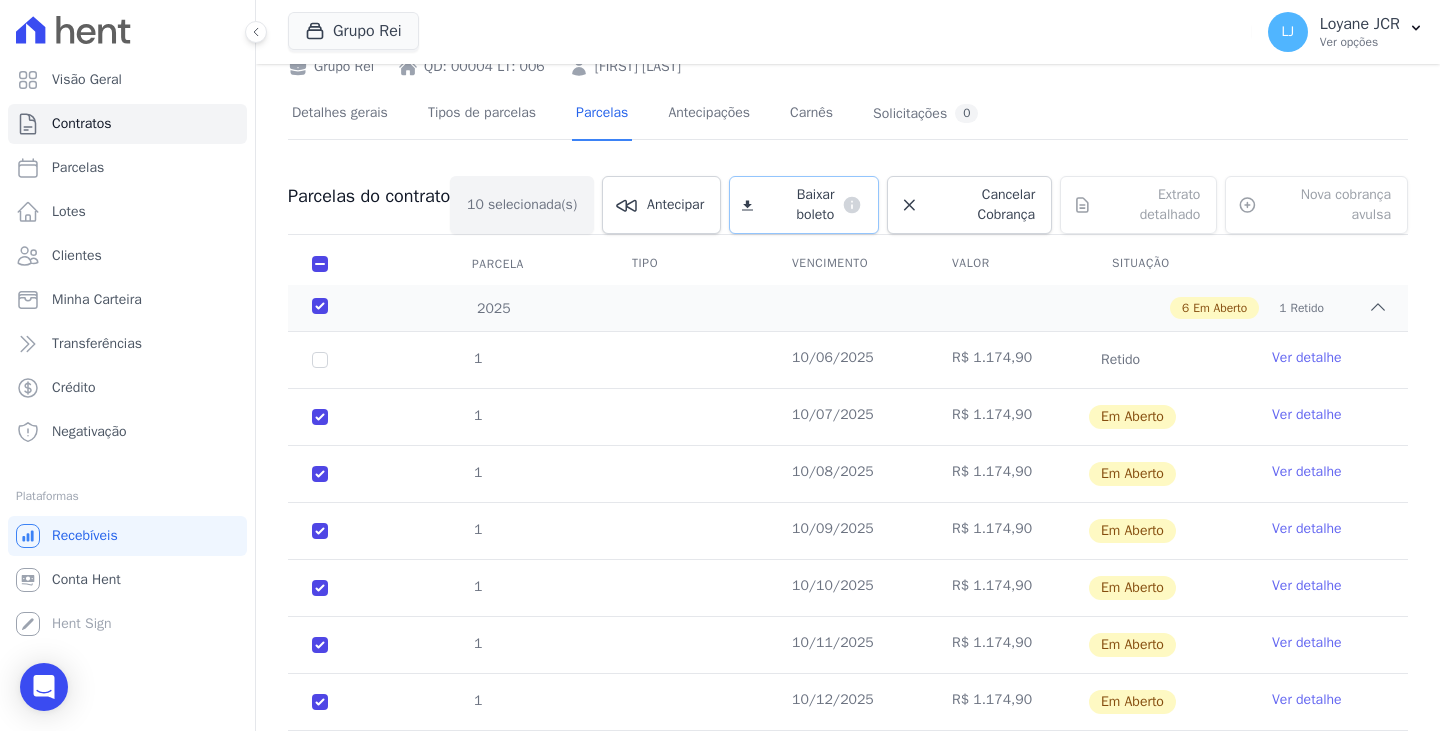 click on "Baixar boleto" at bounding box center (797, 205) 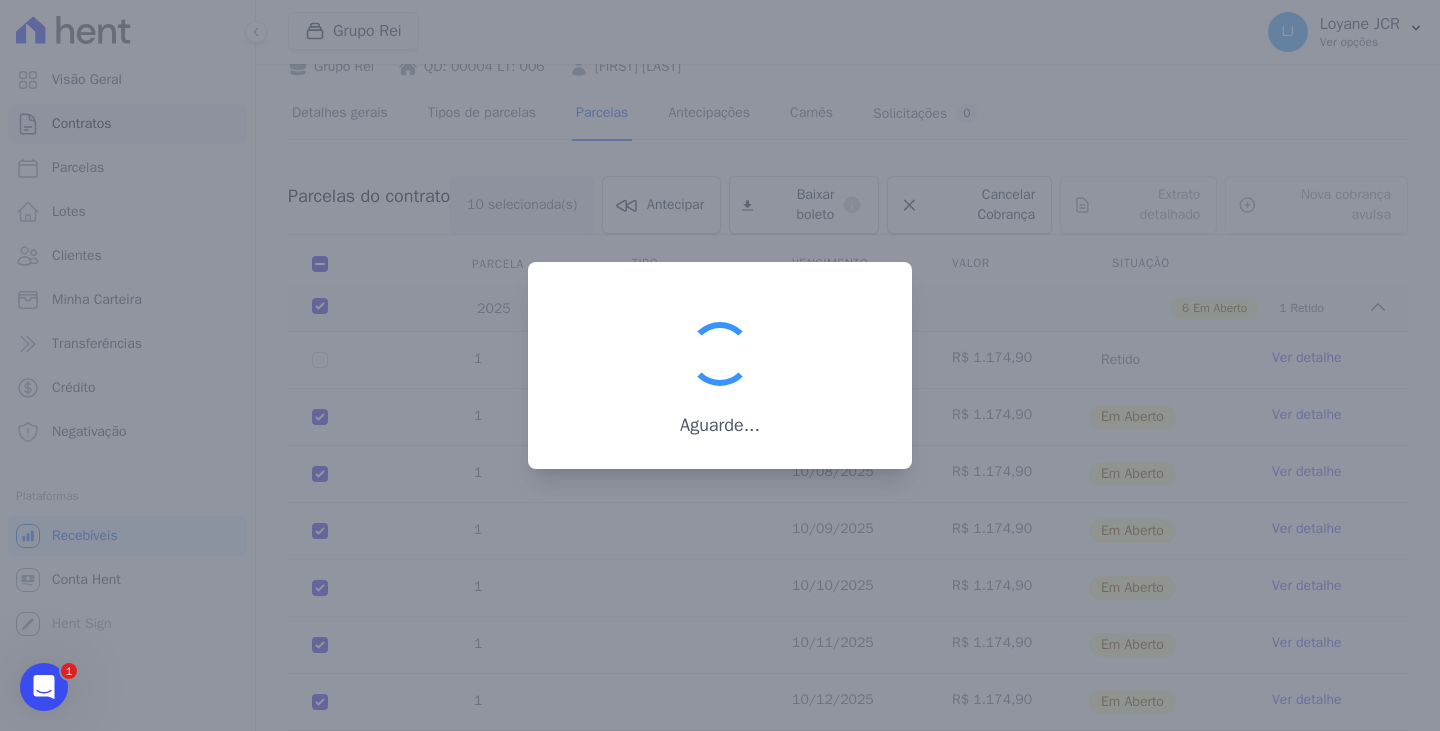 scroll, scrollTop: 0, scrollLeft: 0, axis: both 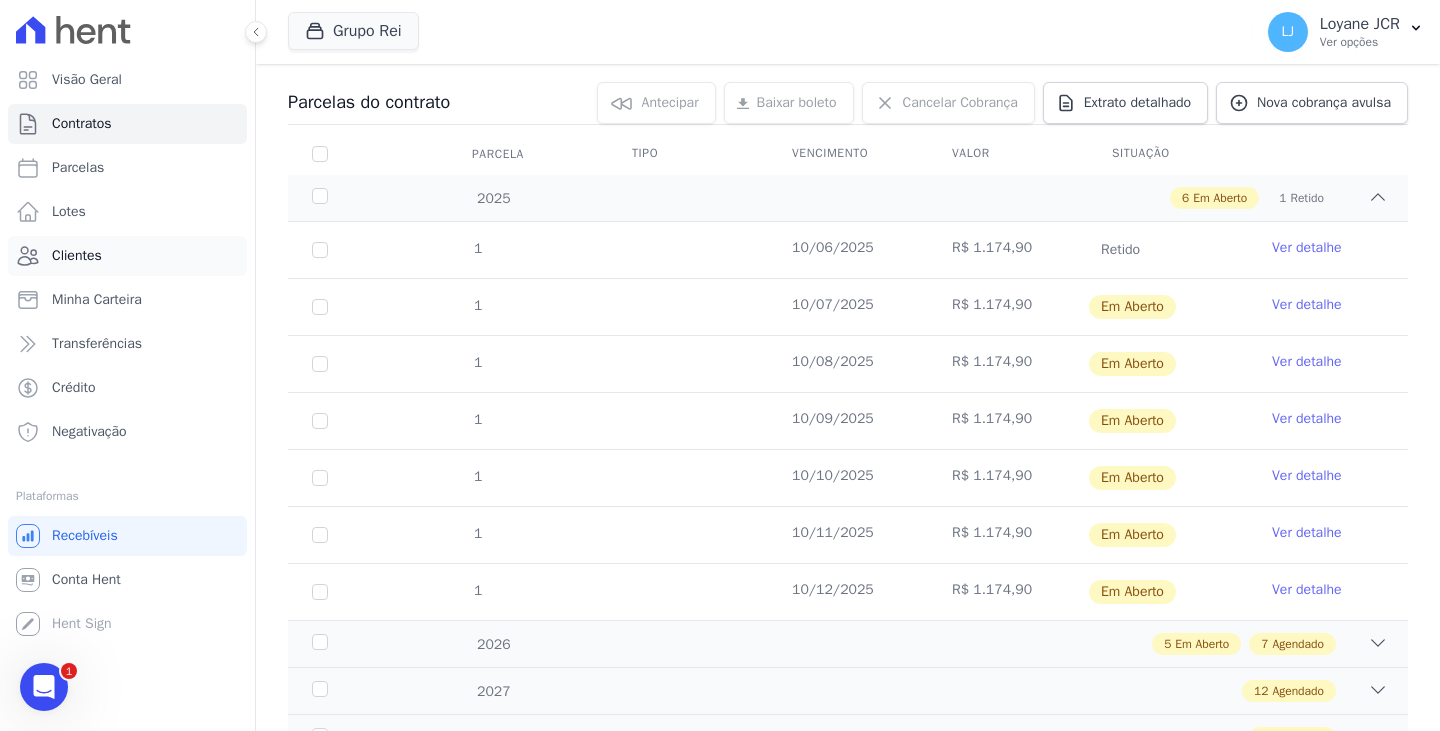 click on "Clientes" at bounding box center [127, 256] 